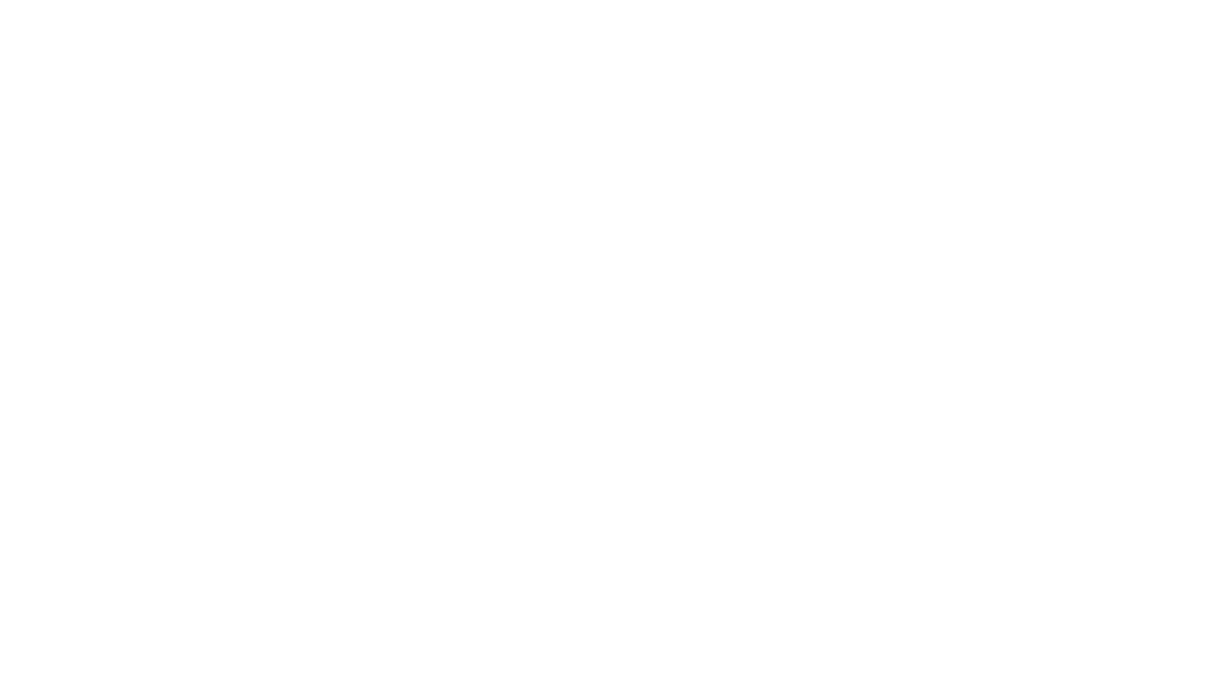 scroll, scrollTop: 0, scrollLeft: 0, axis: both 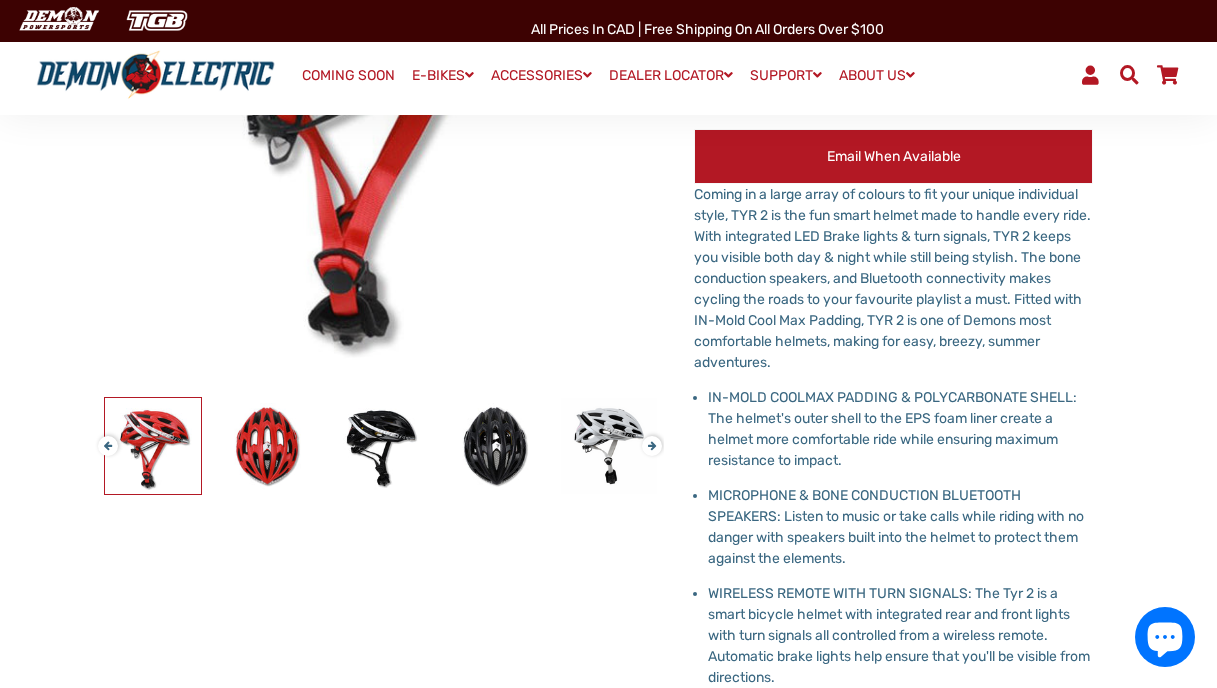 click on "Next" at bounding box center (648, 437) 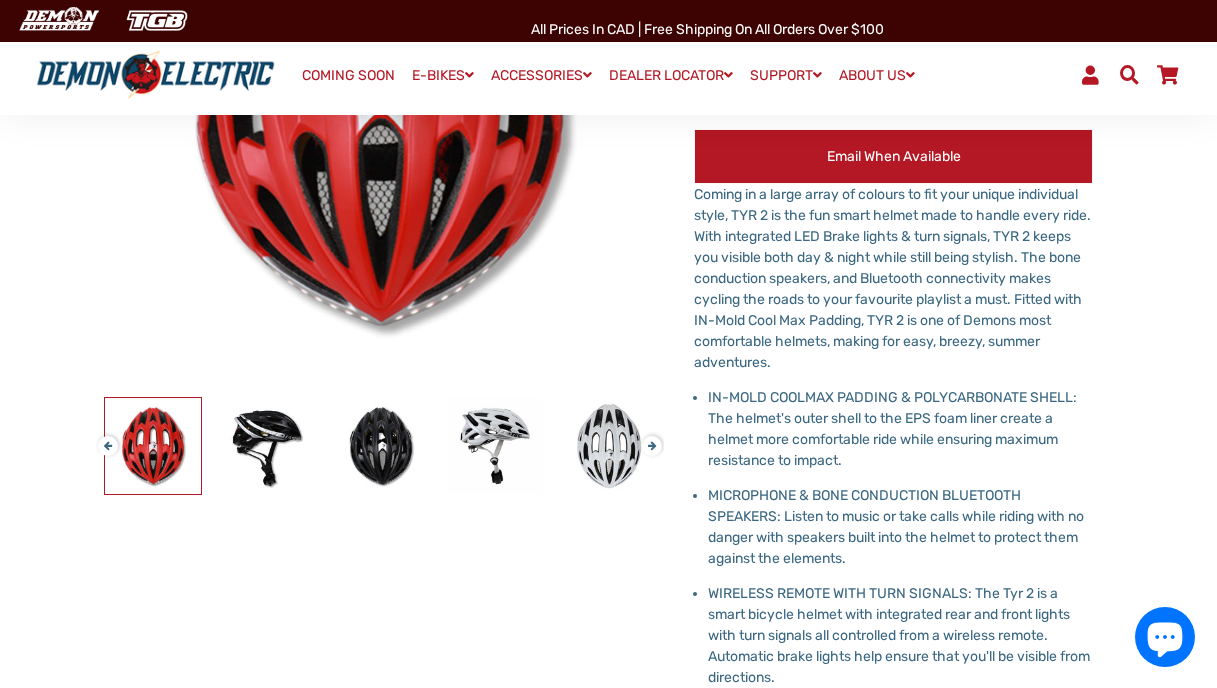 click on "Next" at bounding box center (648, 437) 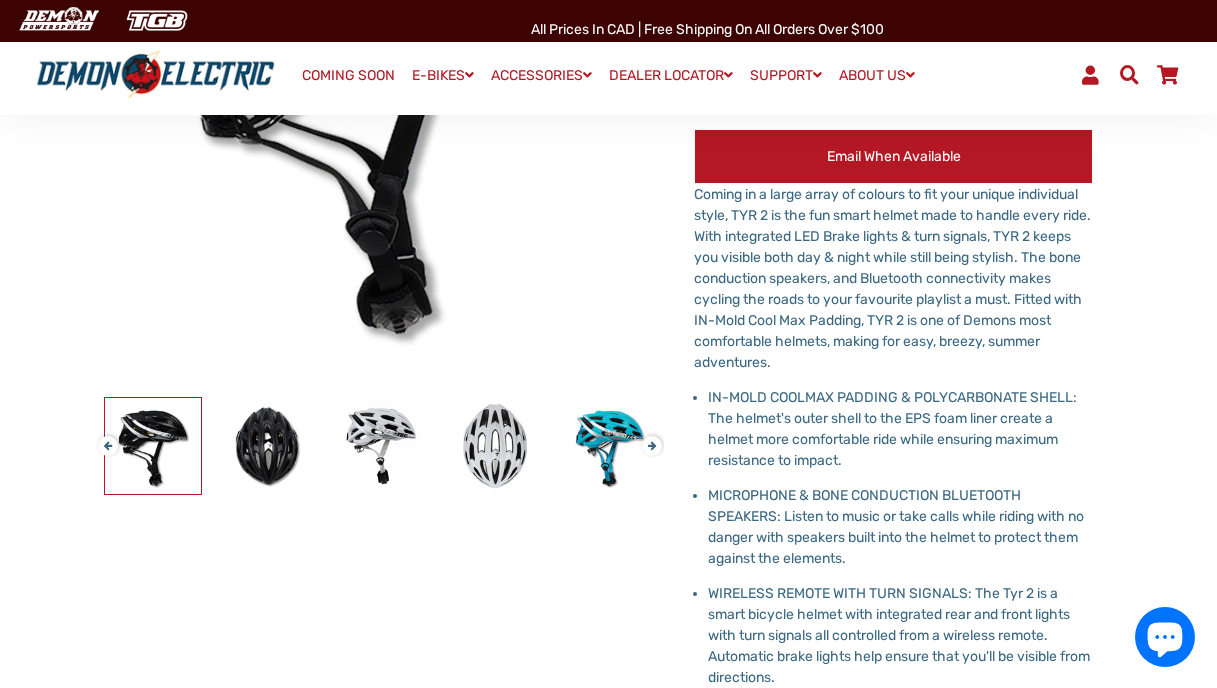 click on "Next" at bounding box center (648, 437) 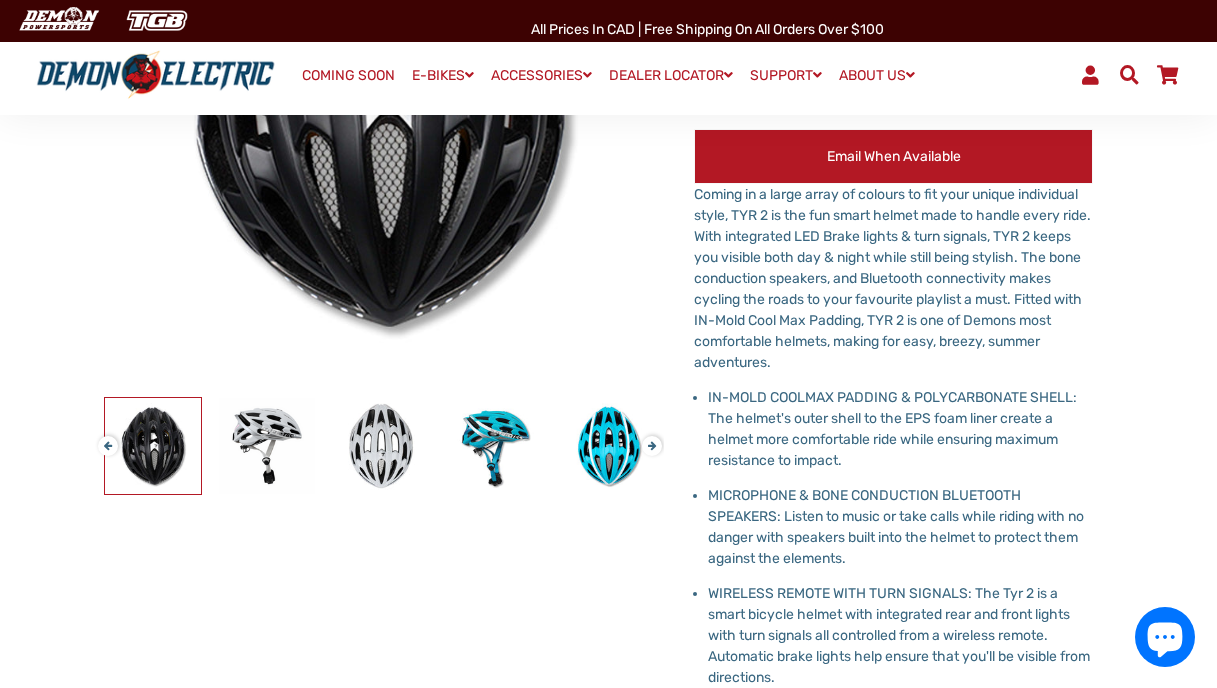 click on "Next" at bounding box center (648, 437) 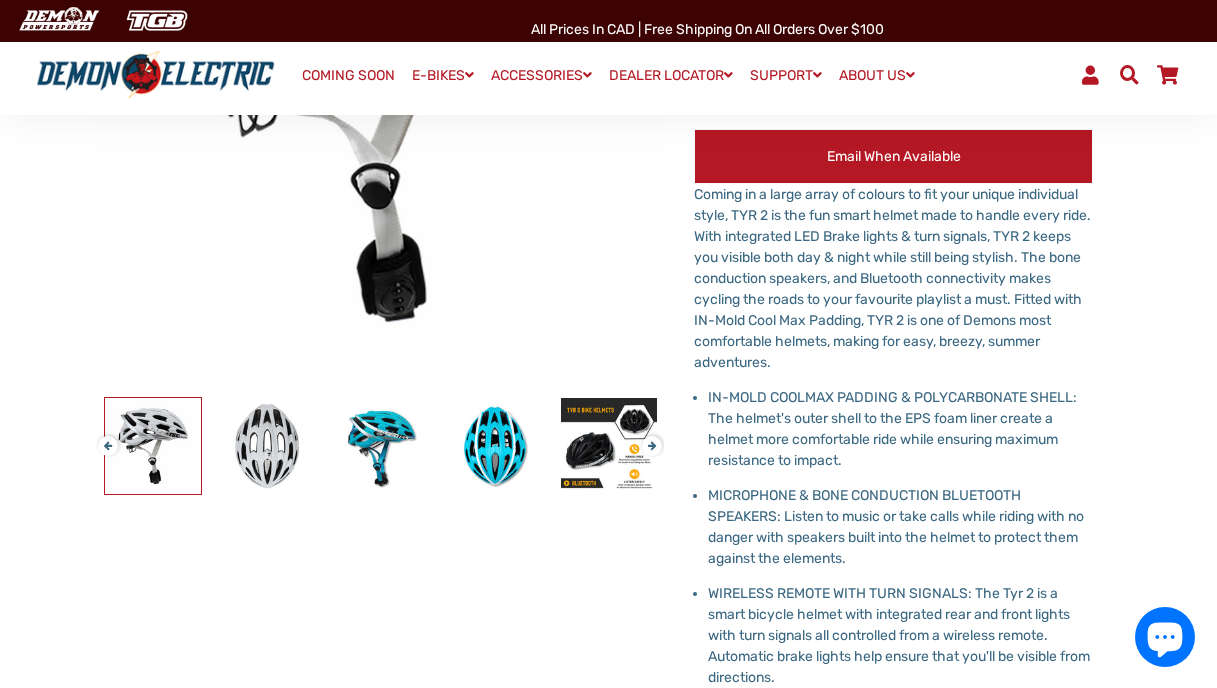 click on "Next" at bounding box center [648, 437] 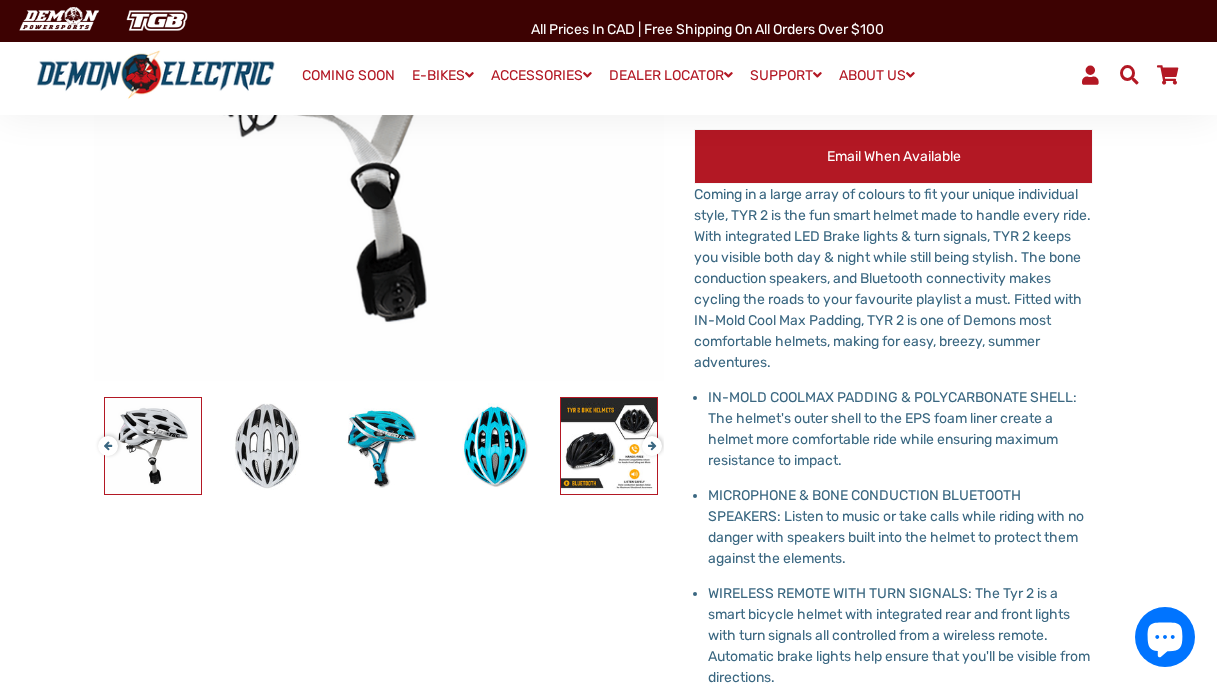 click at bounding box center (609, 446) 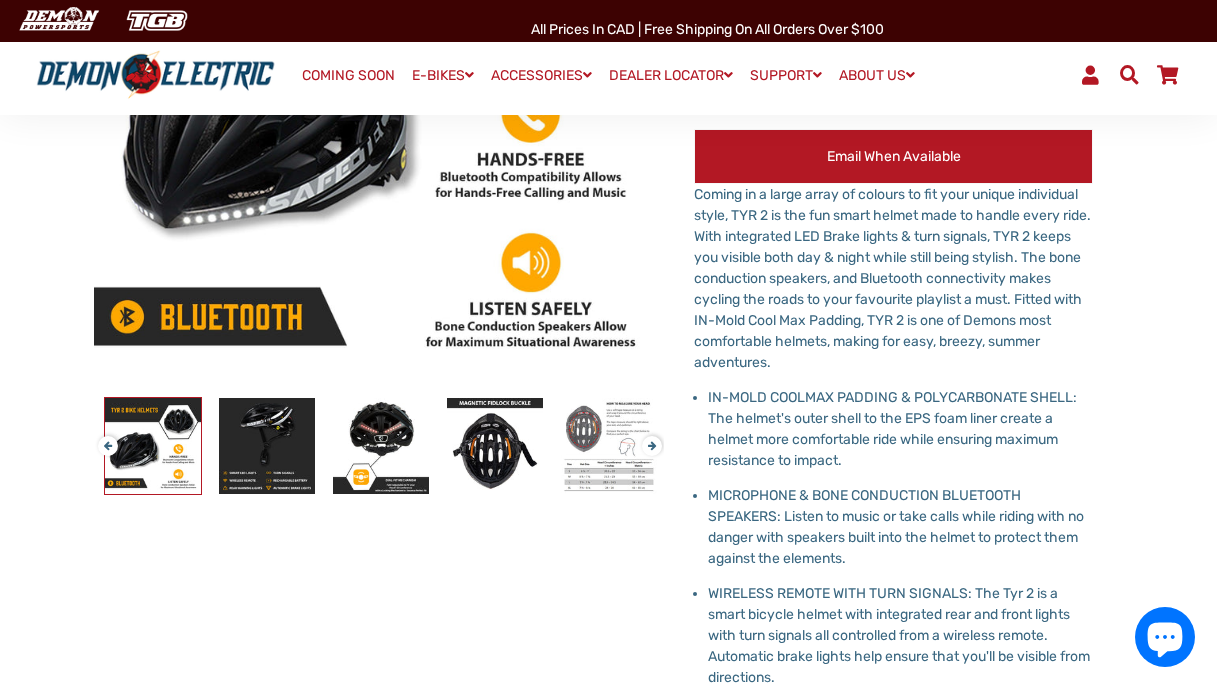 click on "Next" at bounding box center [648, 437] 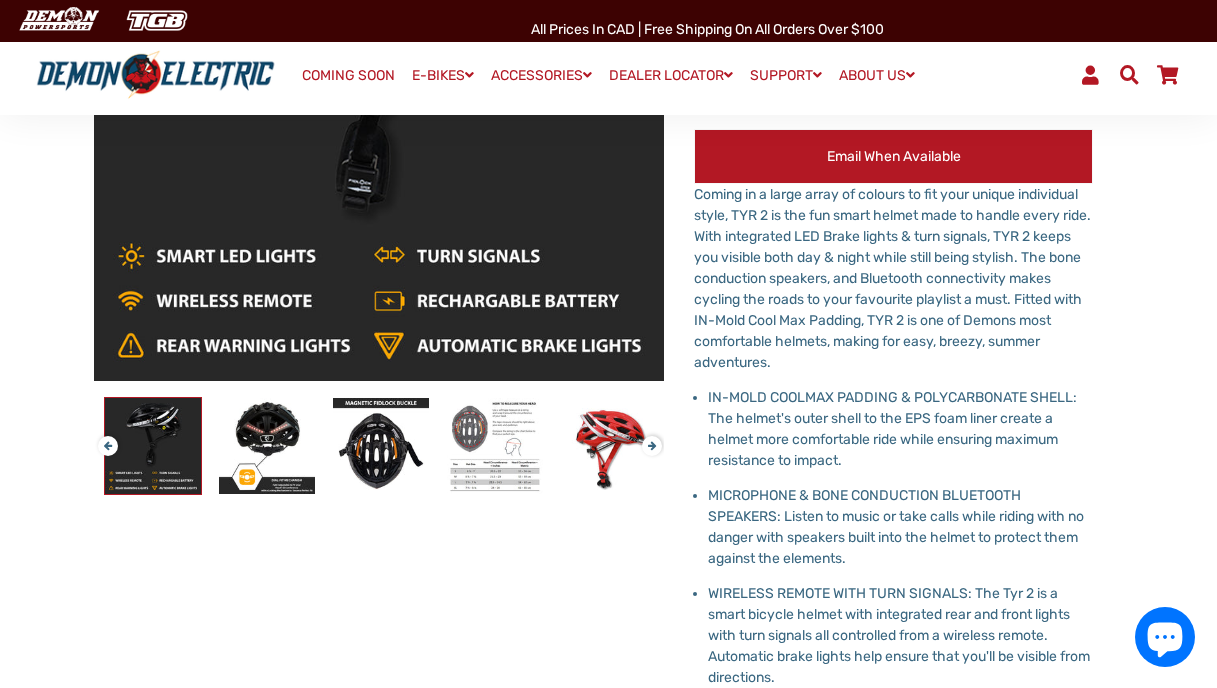click on "Next" at bounding box center [648, 437] 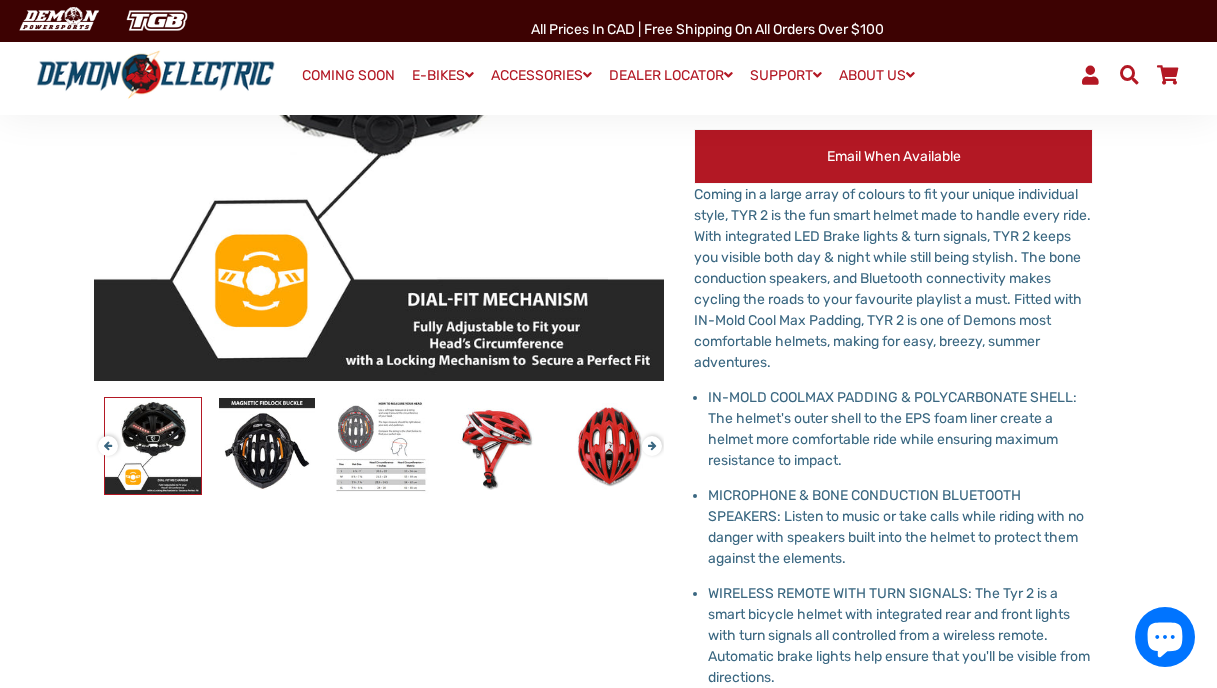 click on "Next" at bounding box center (648, 437) 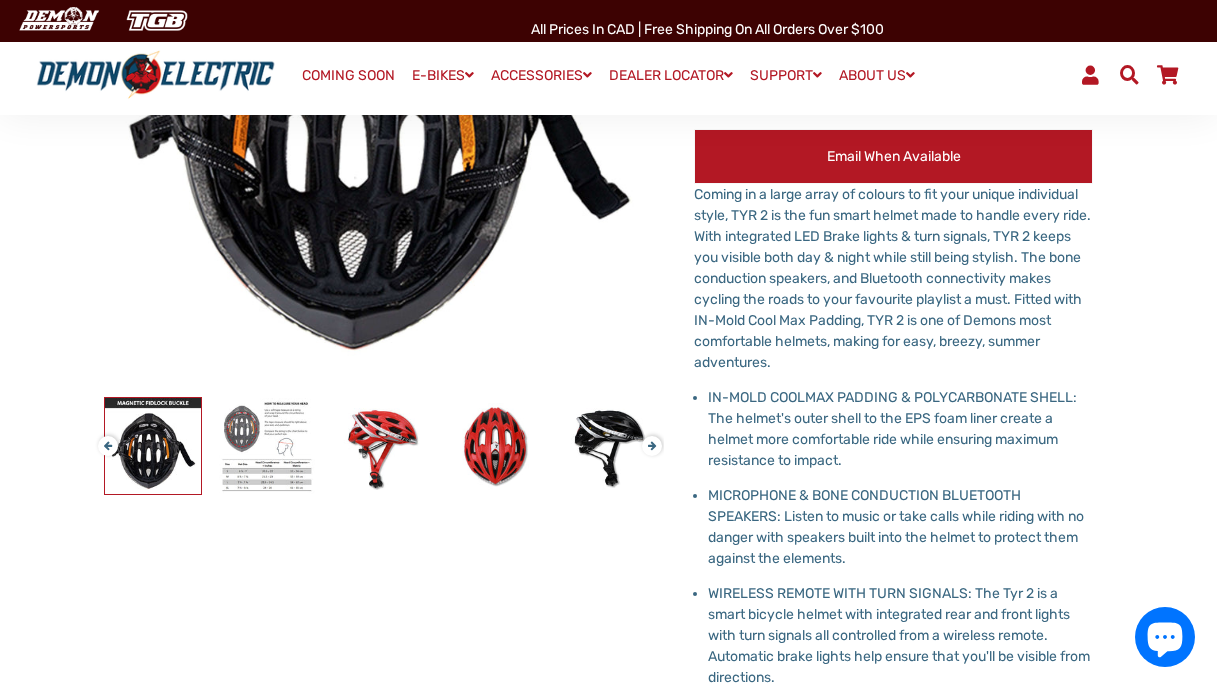 click on "Next" at bounding box center (648, 437) 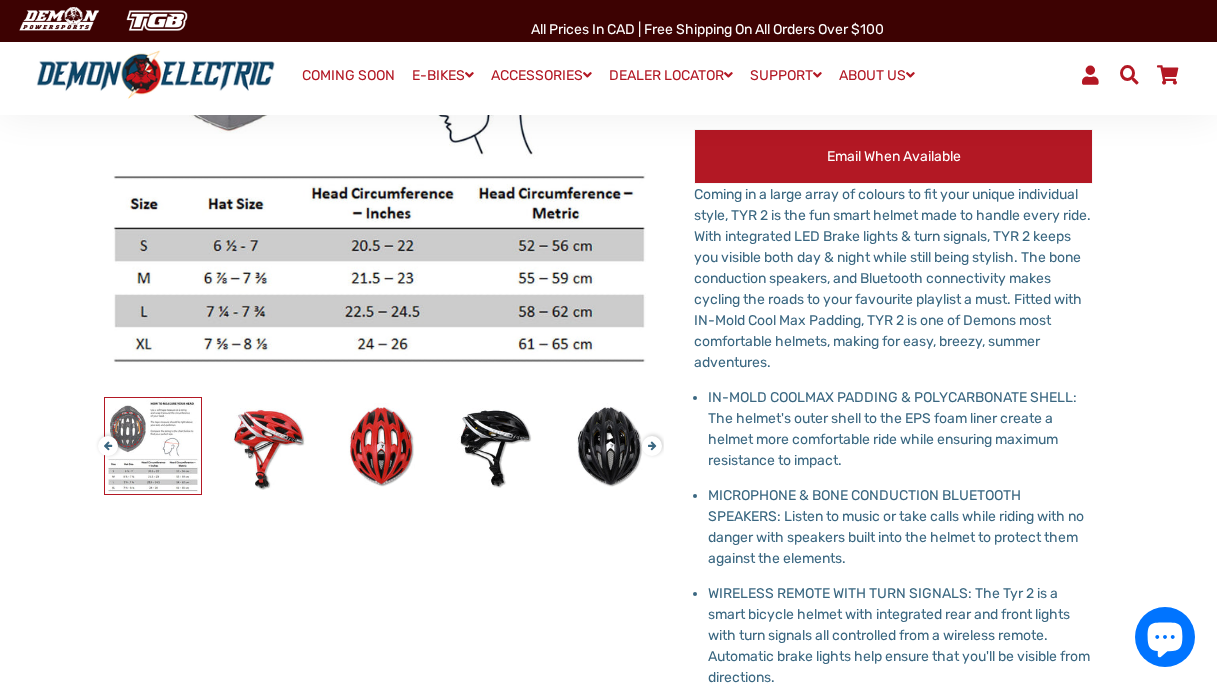 click on "Next" at bounding box center (648, 437) 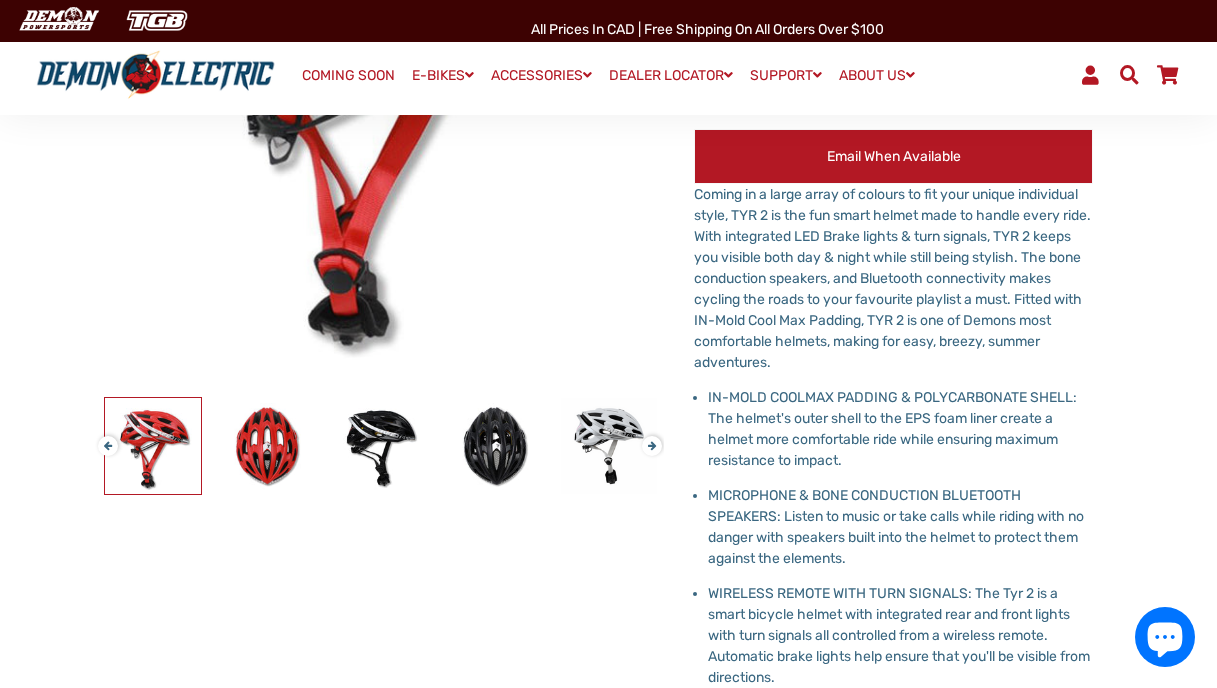 click on "Next" at bounding box center [648, 437] 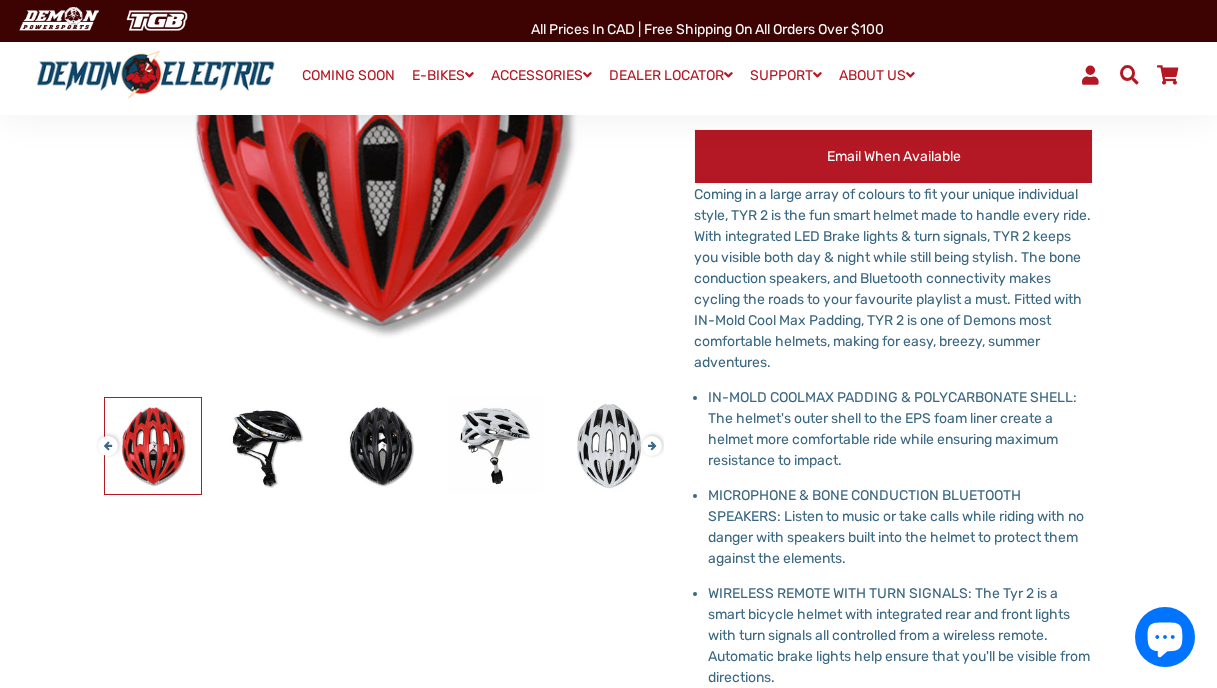 click on "Next" at bounding box center [648, 437] 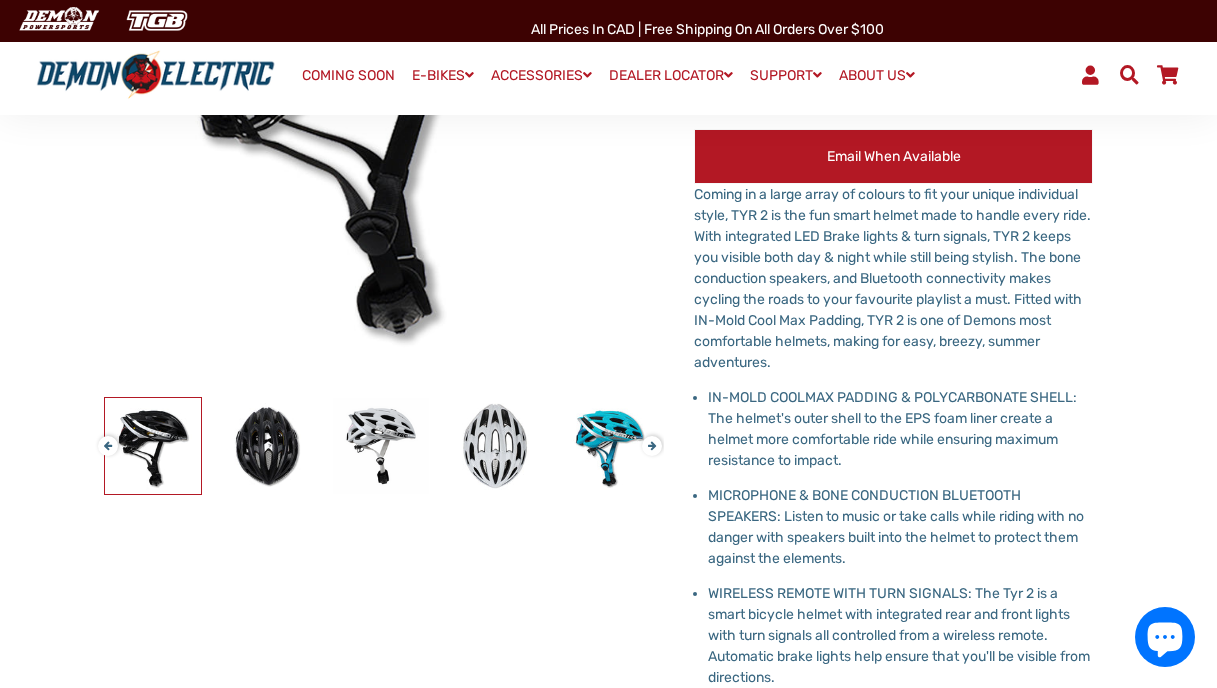 click on "Next" at bounding box center (648, 437) 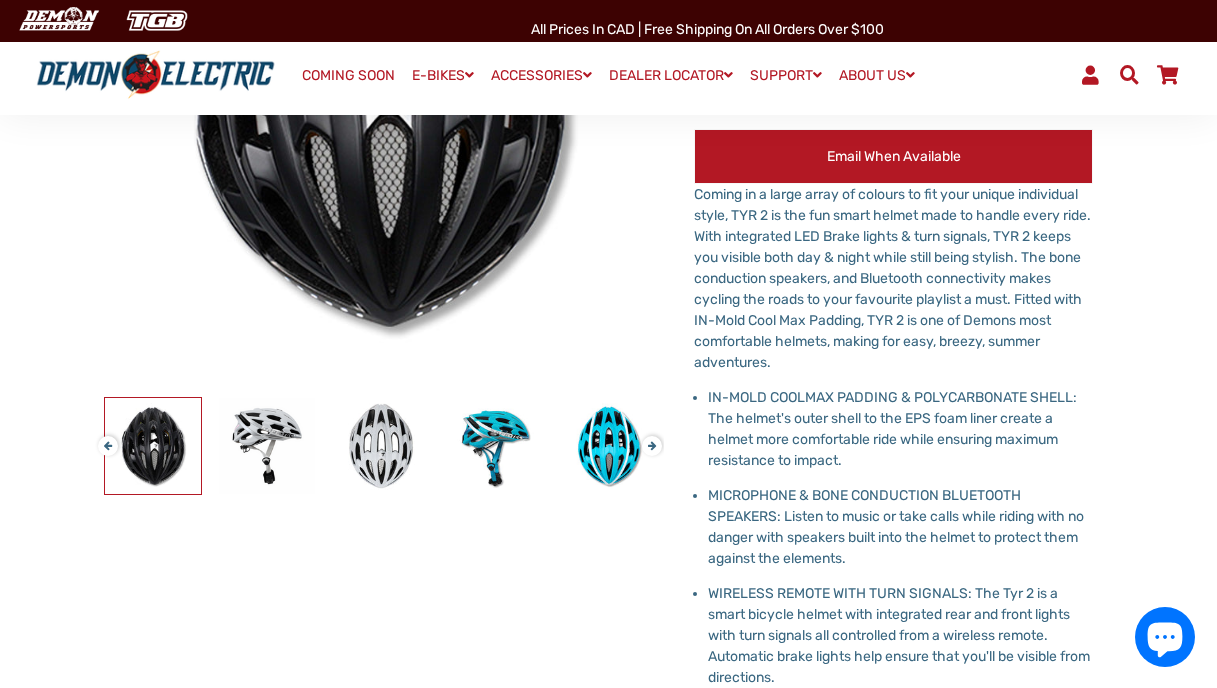 click on "Next" at bounding box center (648, 437) 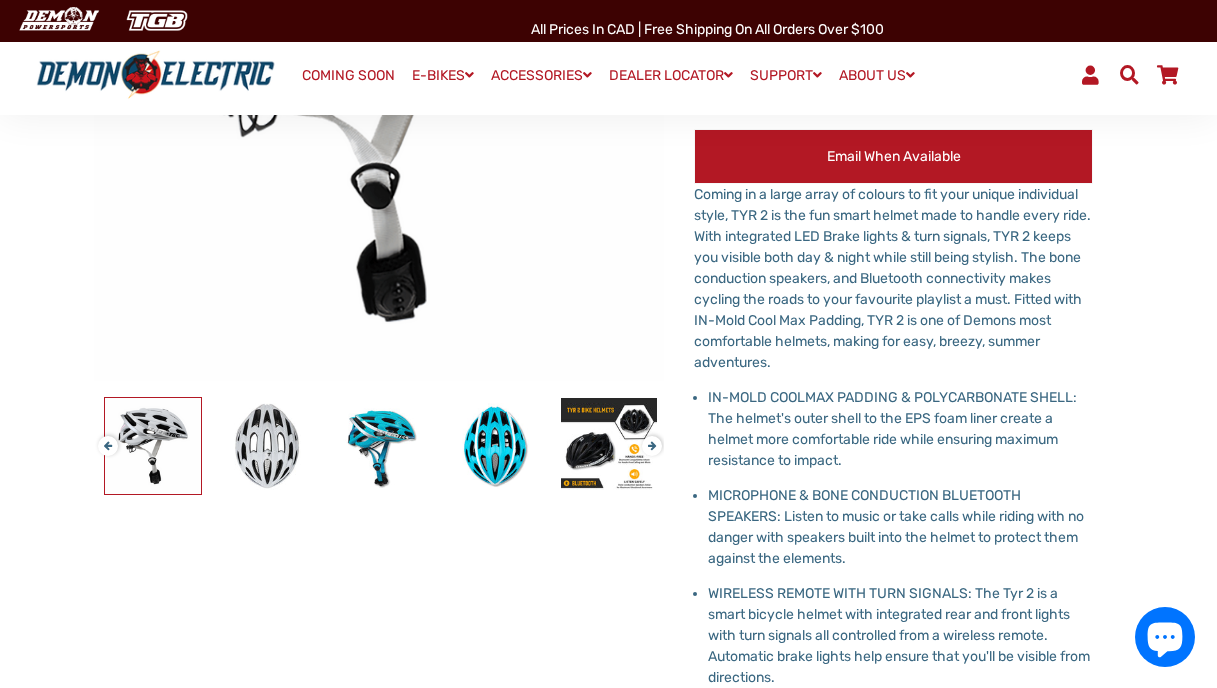 click on "Next" at bounding box center [648, 437] 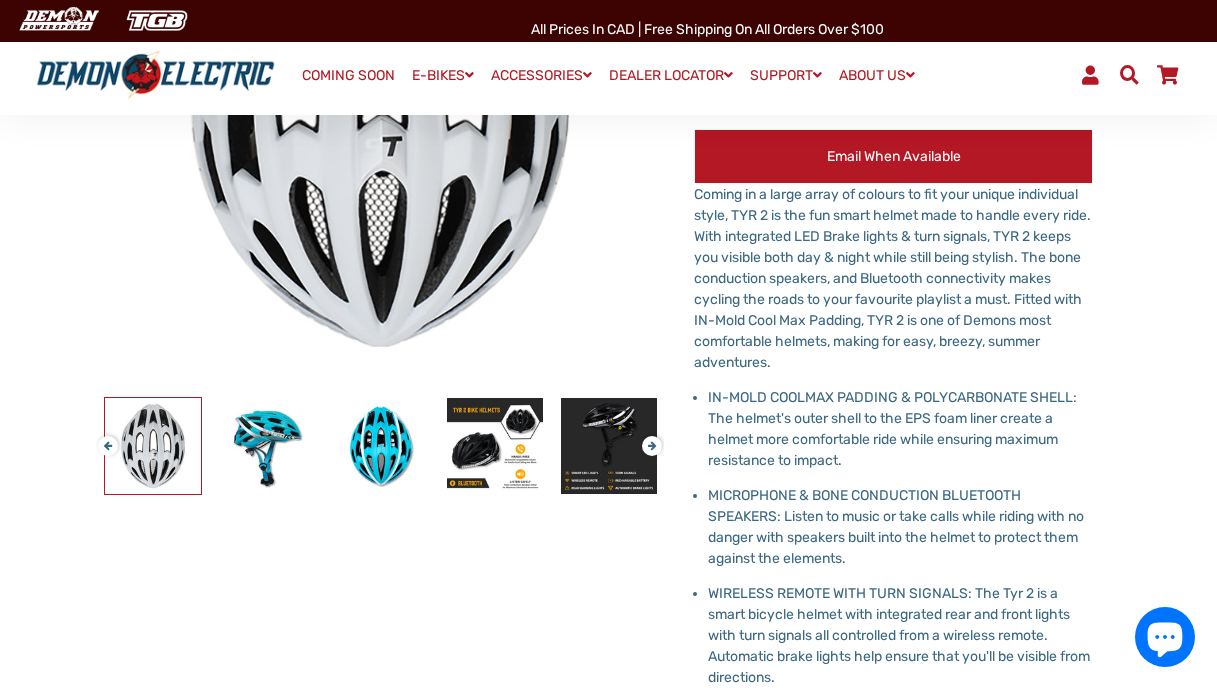 click on "Next" at bounding box center [648, 437] 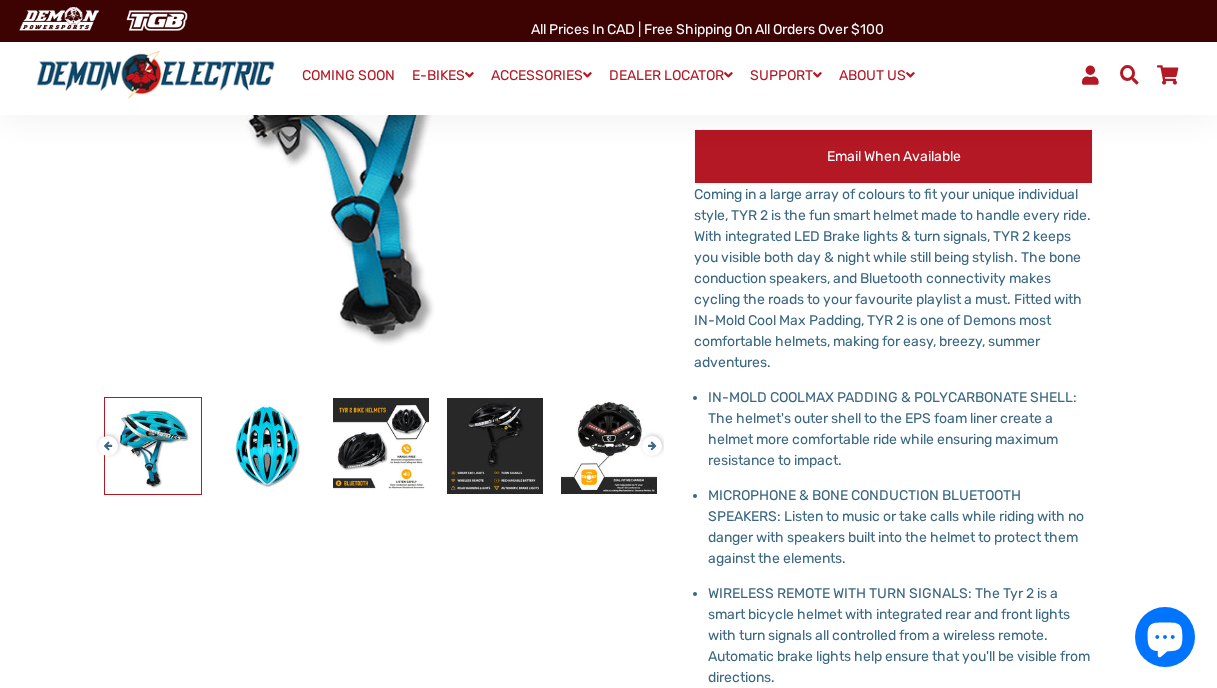click on "Next" at bounding box center (648, 437) 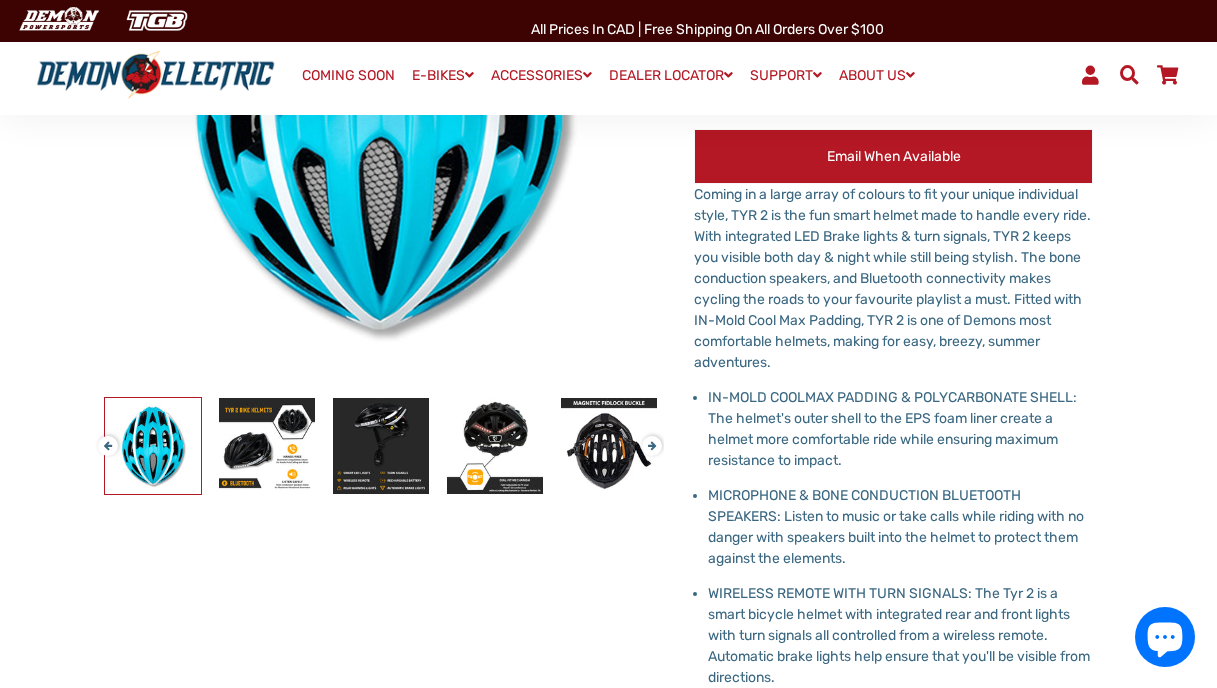 click on "Next" at bounding box center [648, 437] 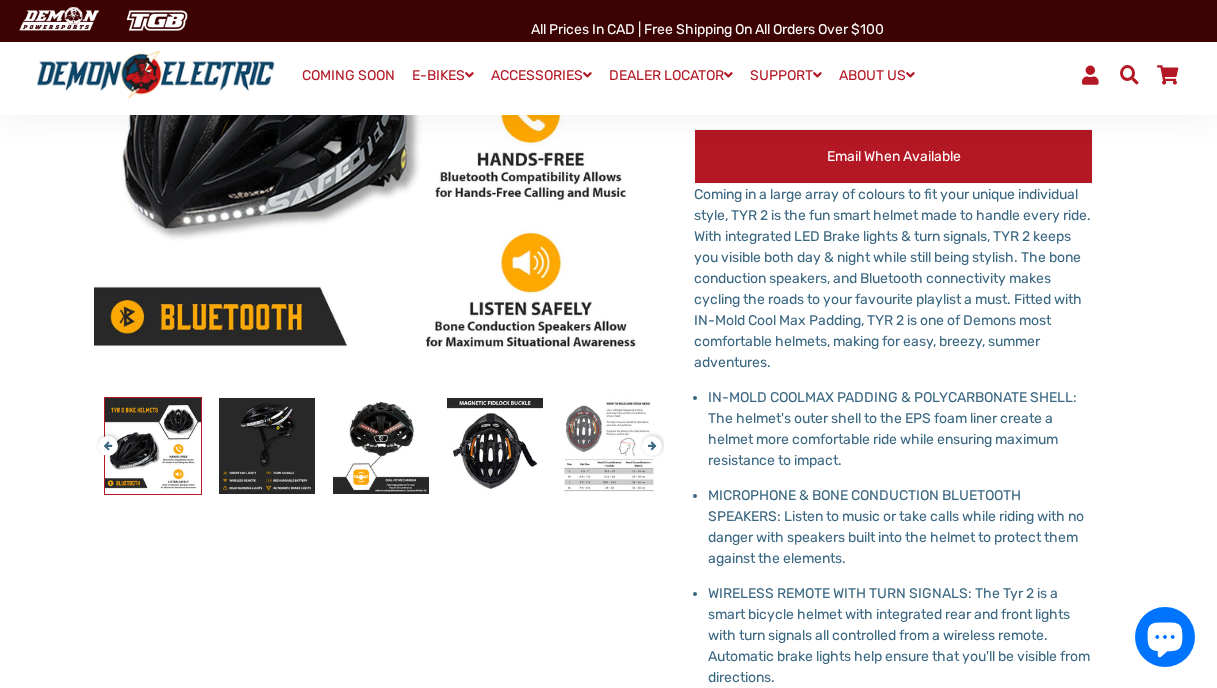 click on "Next" at bounding box center [648, 437] 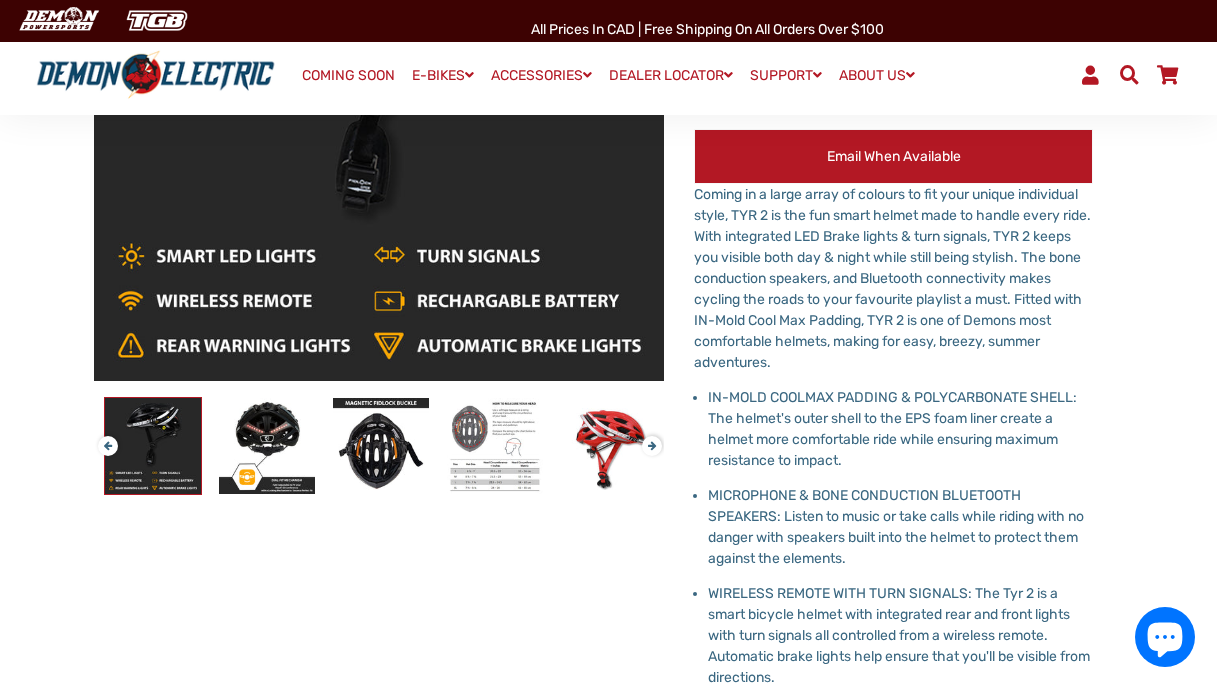 click on "Next" at bounding box center [648, 437] 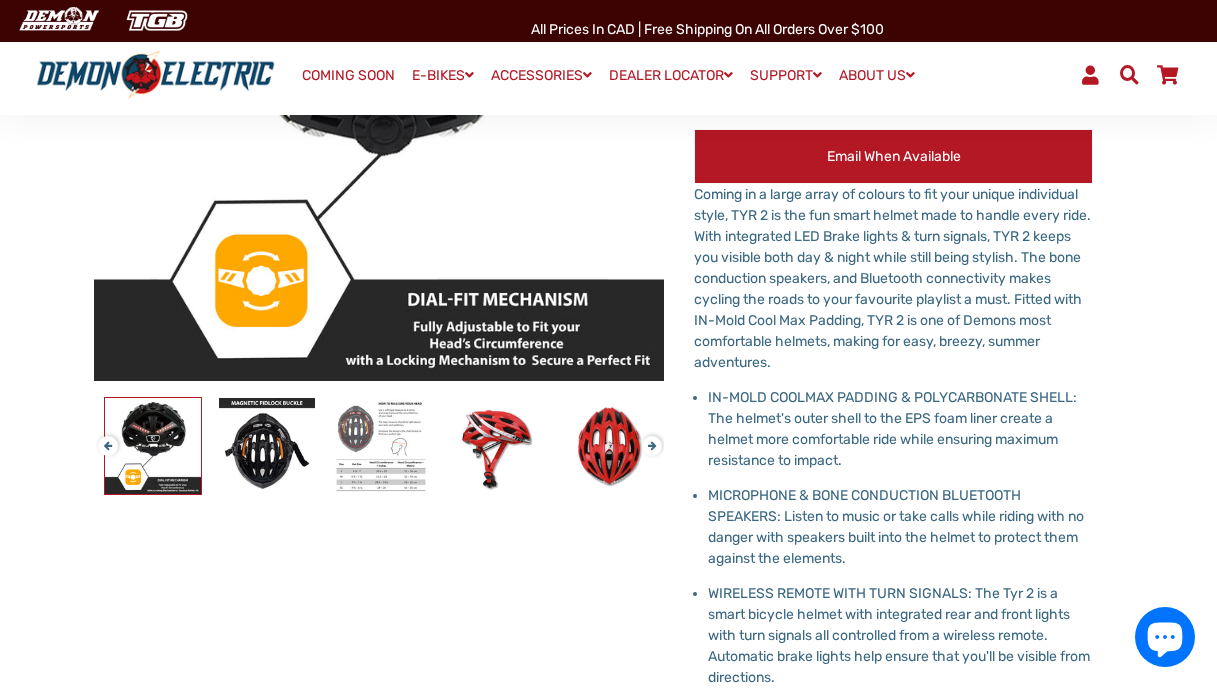 click on "Next" at bounding box center [648, 437] 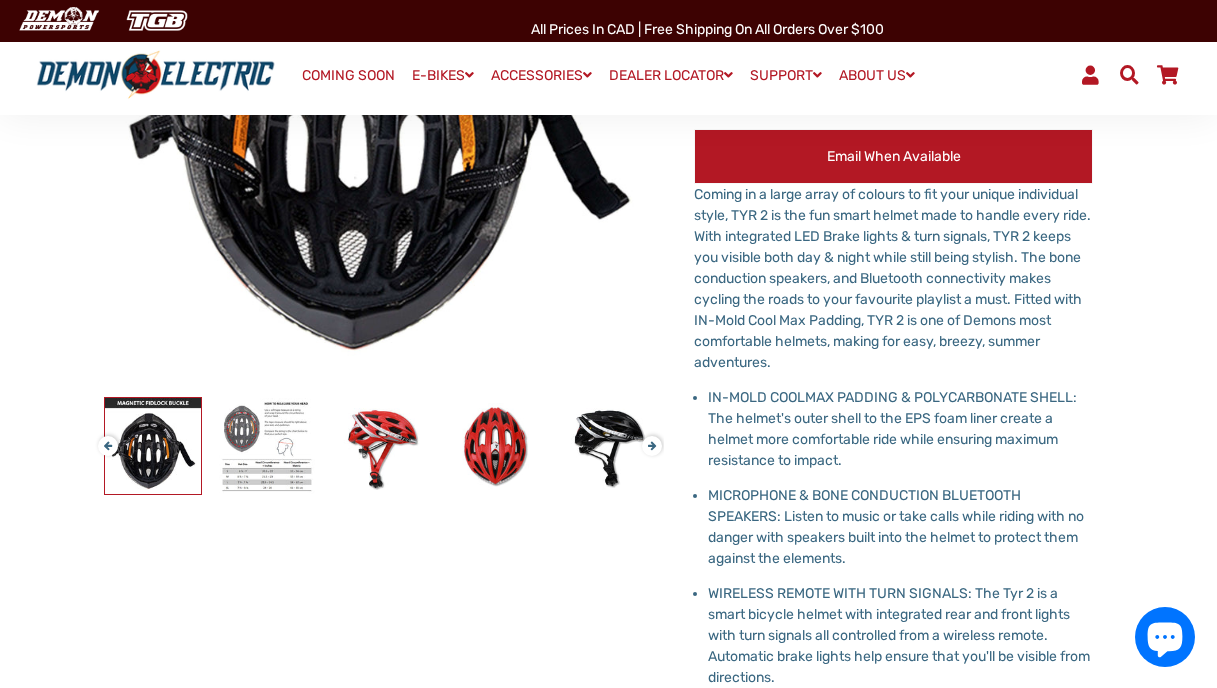 click on "Next" at bounding box center (648, 437) 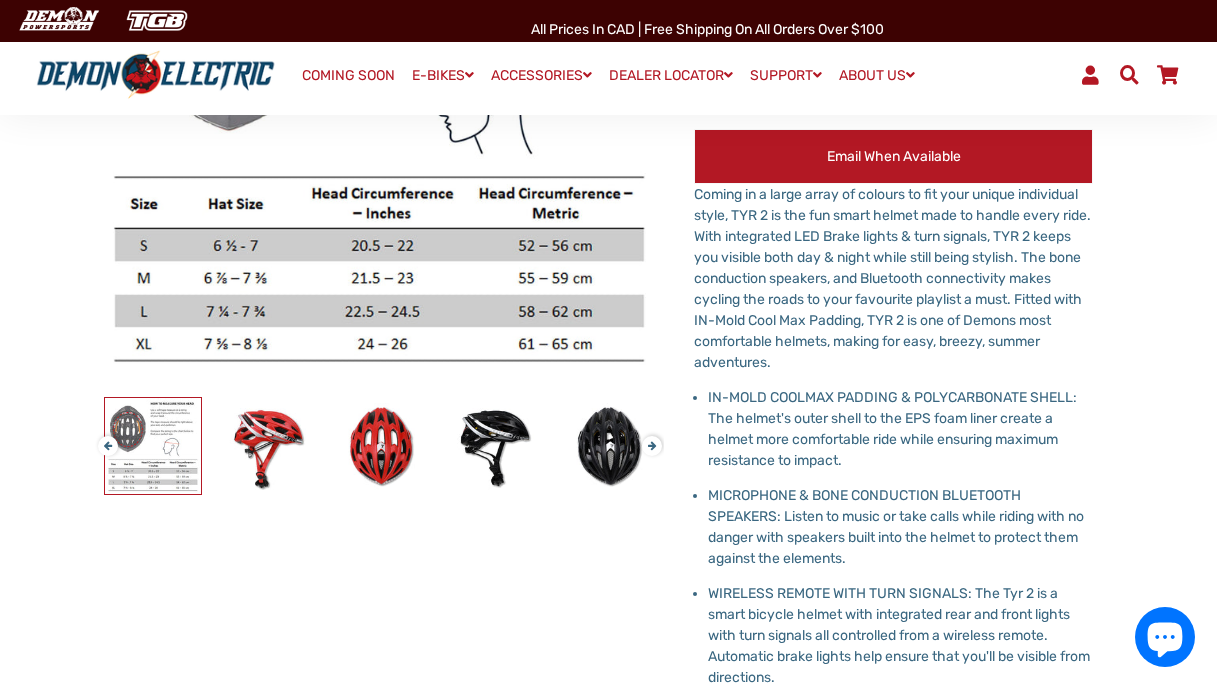 click on "Next" at bounding box center (648, 437) 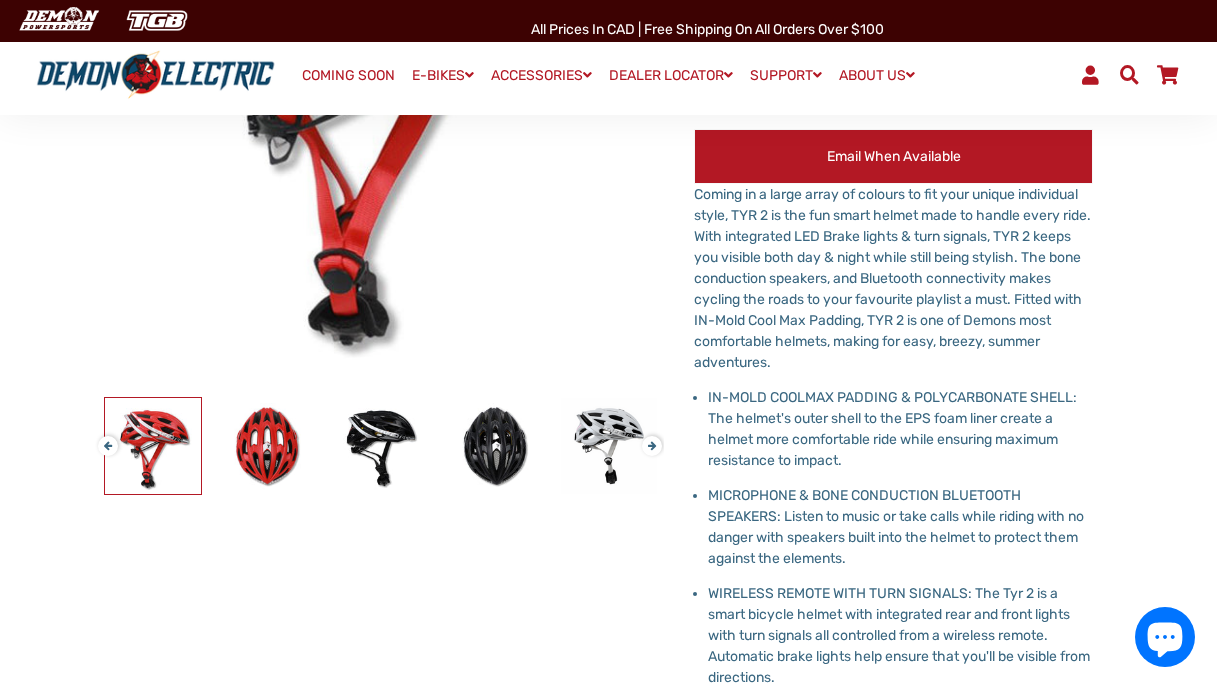 click on "Next" at bounding box center [648, 437] 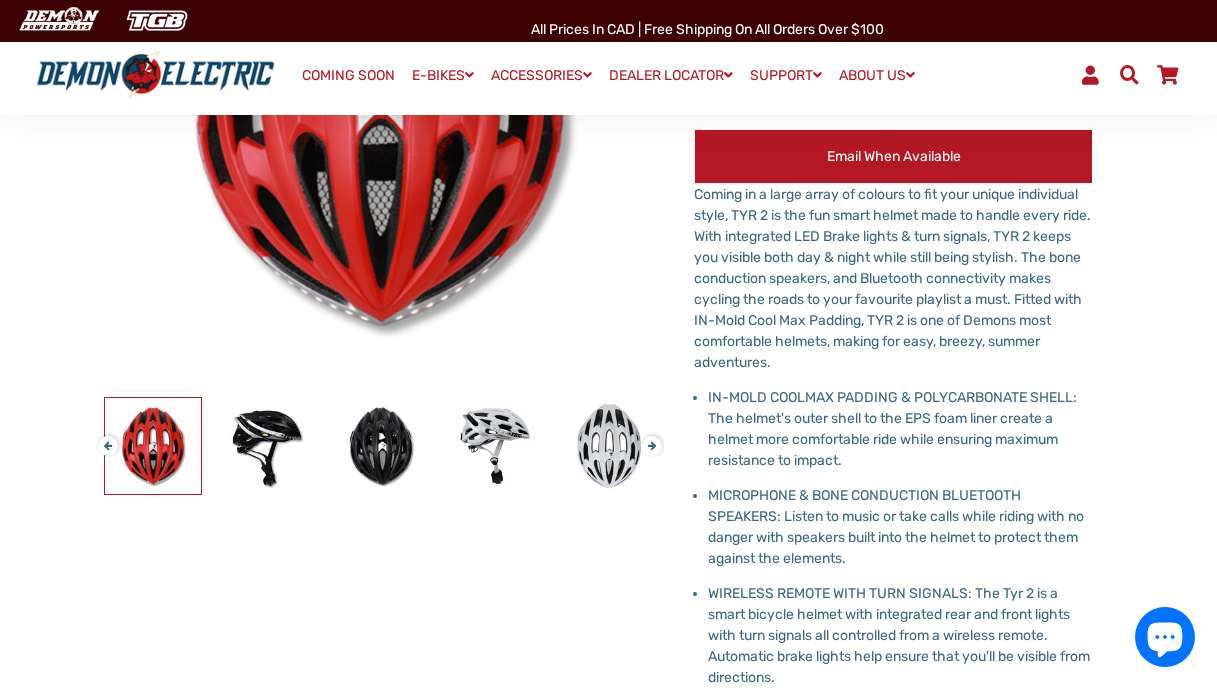 click on "Next" at bounding box center [648, 437] 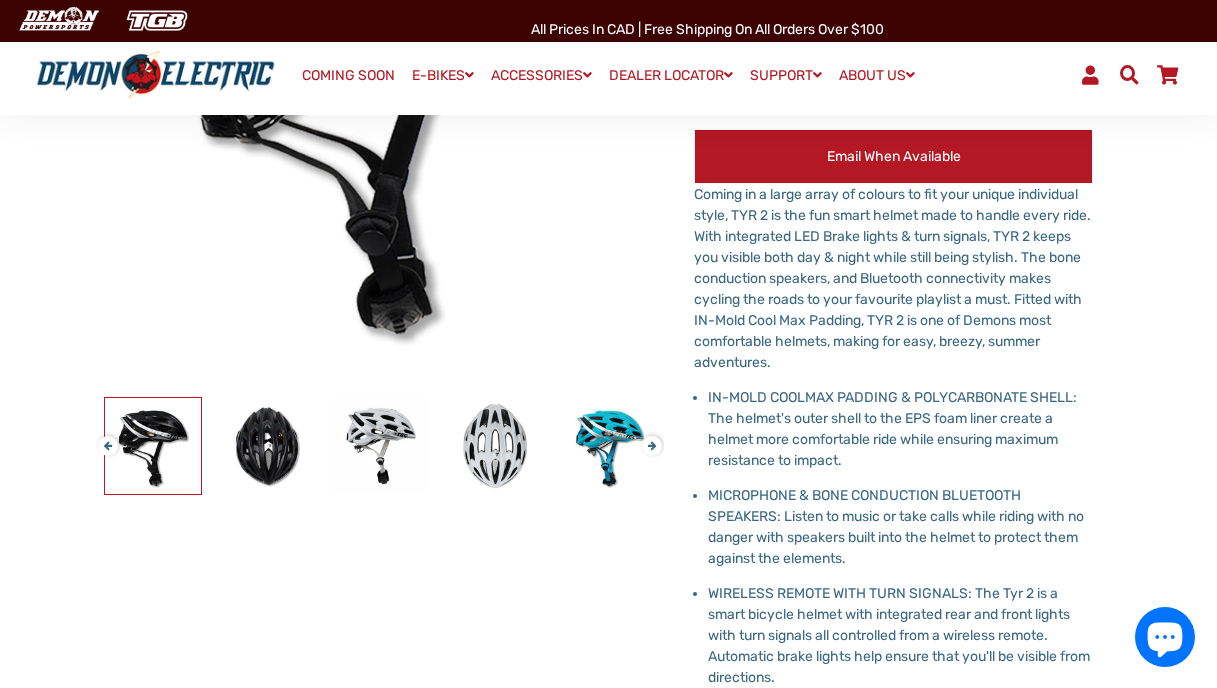 click on "Next" at bounding box center (648, 437) 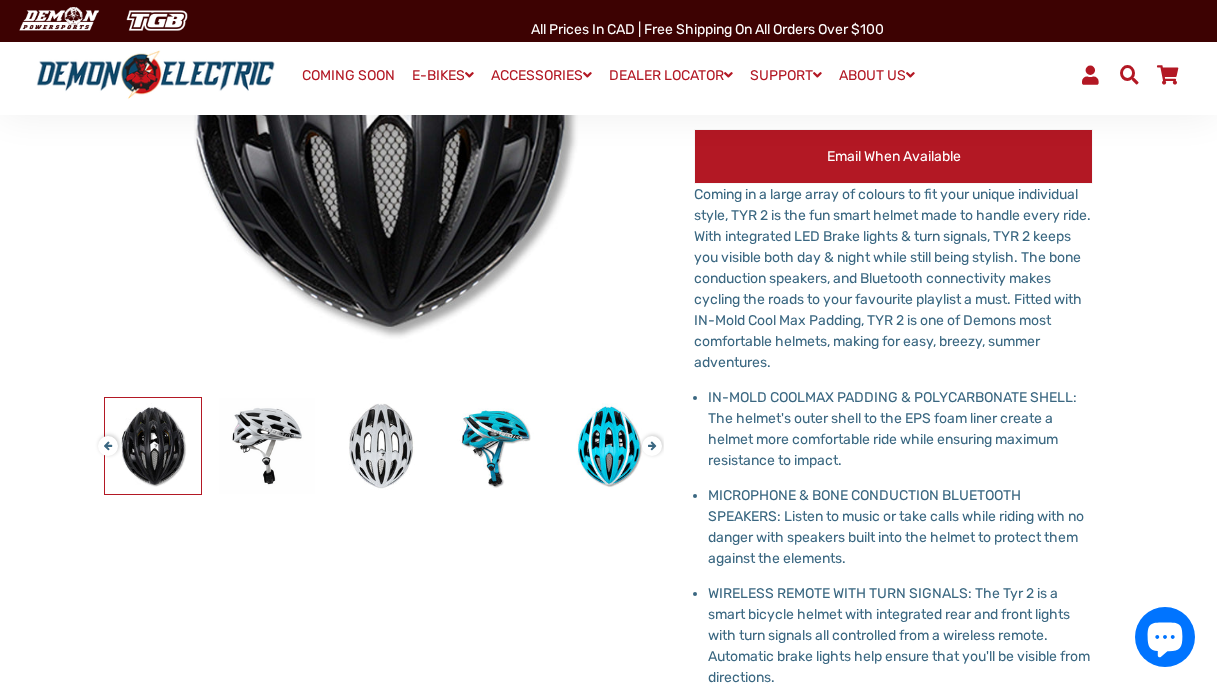 click on "Next" at bounding box center [648, 437] 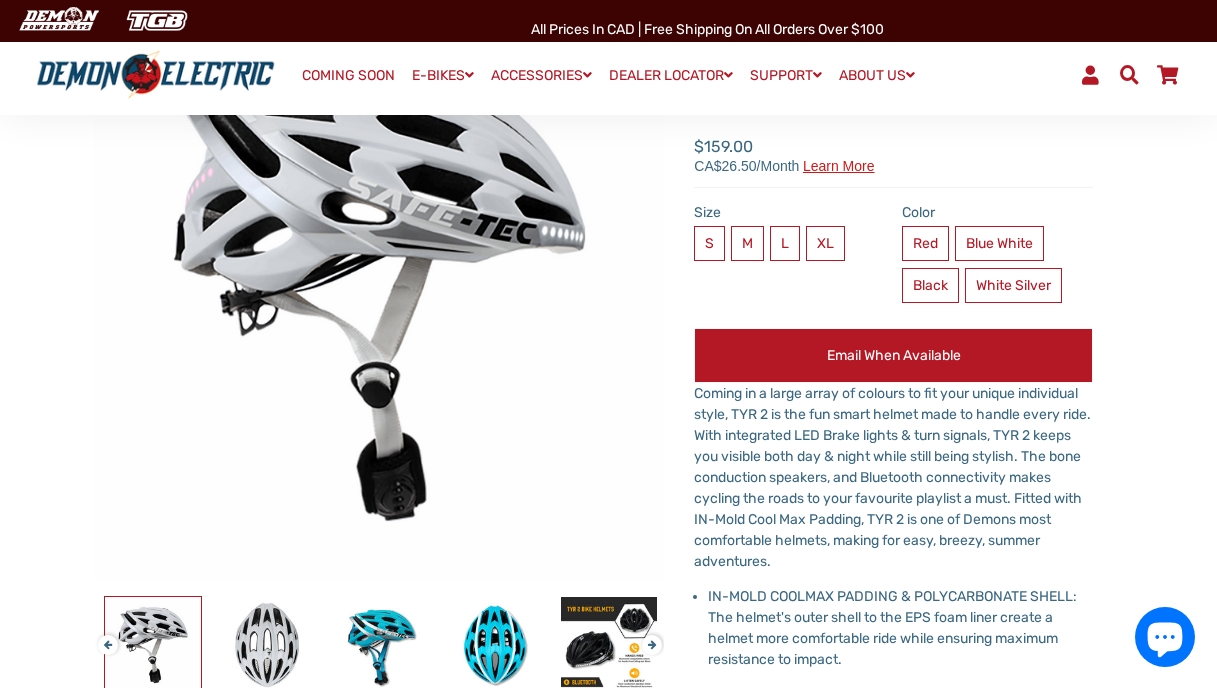 scroll, scrollTop: 200, scrollLeft: 0, axis: vertical 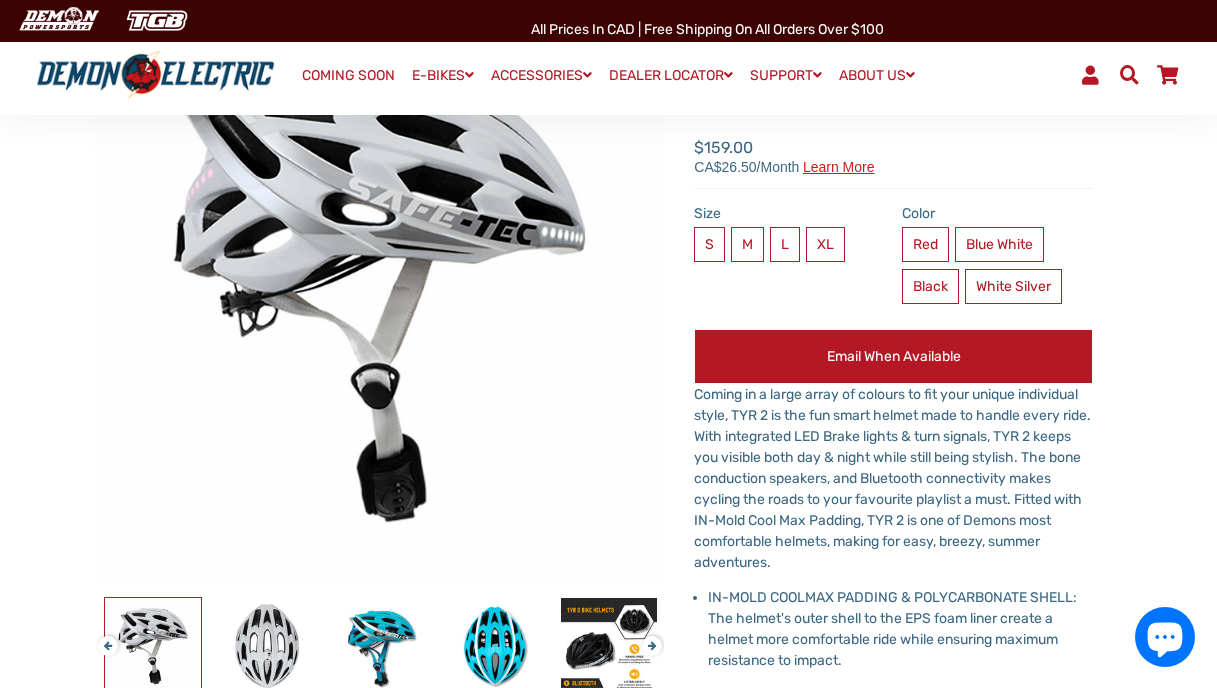 click on "Next" at bounding box center [648, 637] 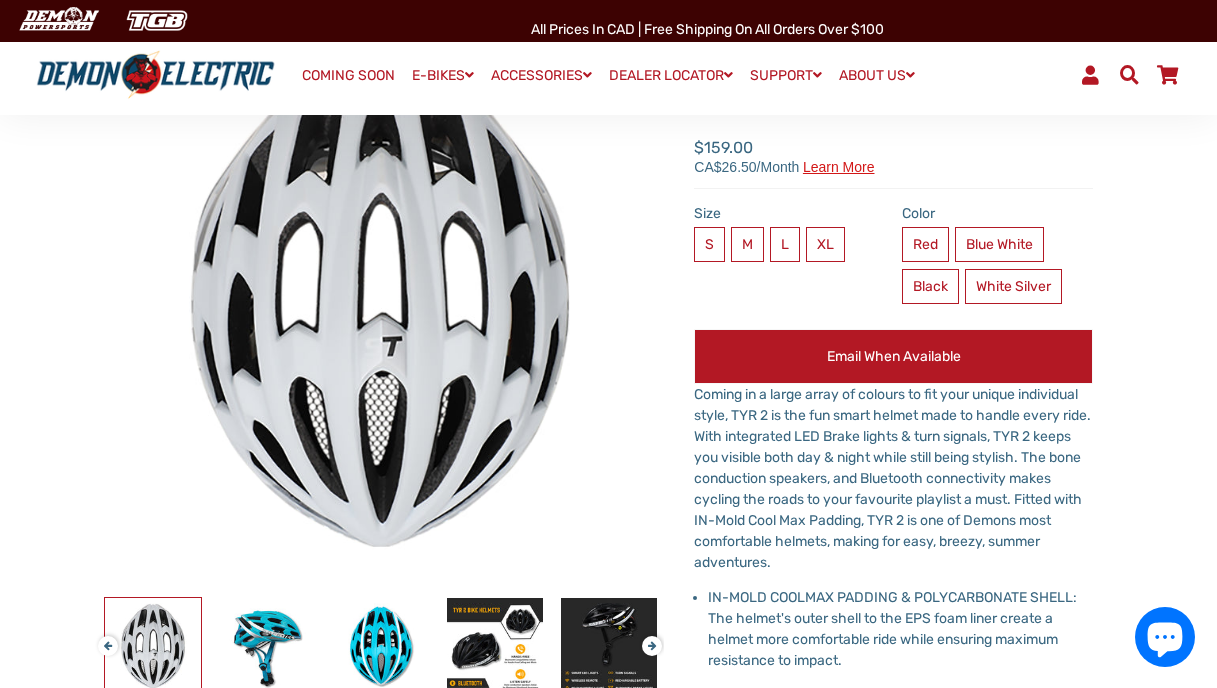 click on "Next" at bounding box center [648, 637] 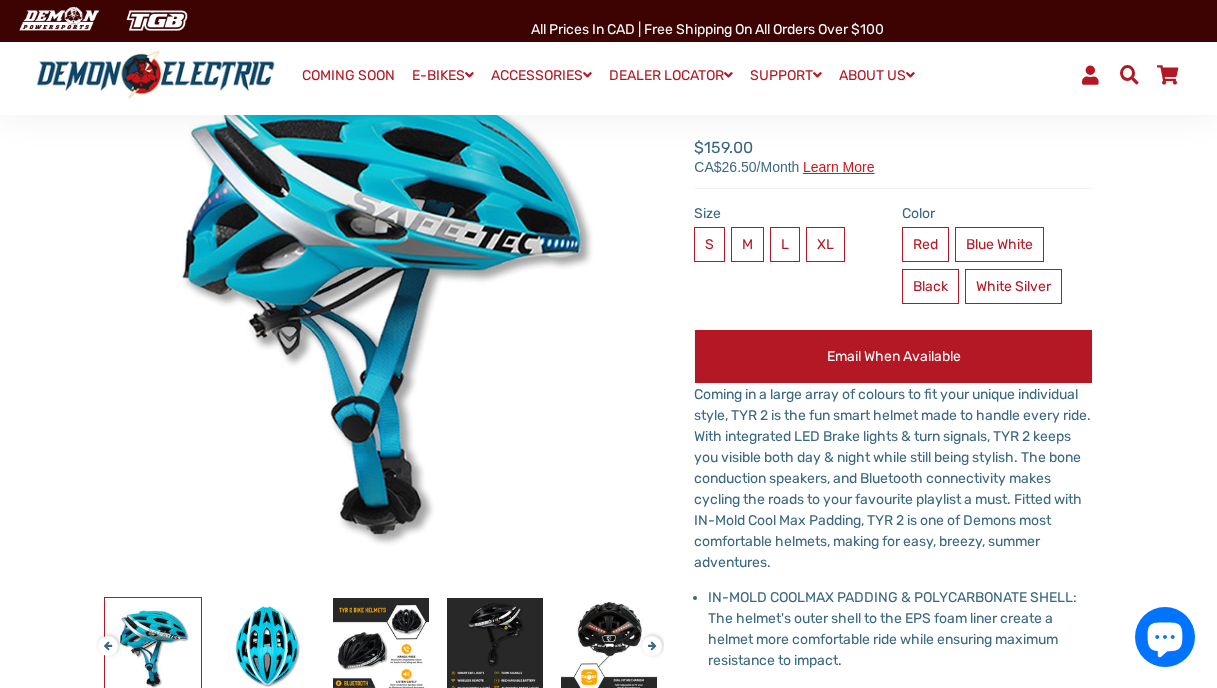 click on "Next" at bounding box center (648, 637) 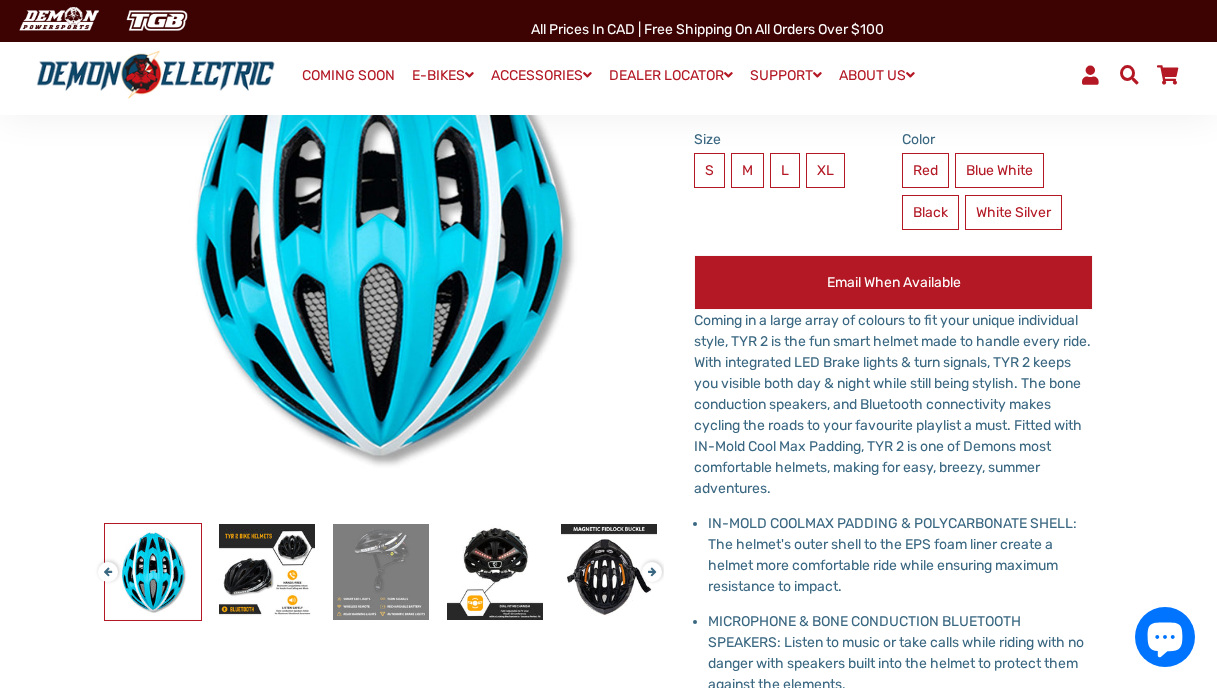 scroll, scrollTop: 400, scrollLeft: 0, axis: vertical 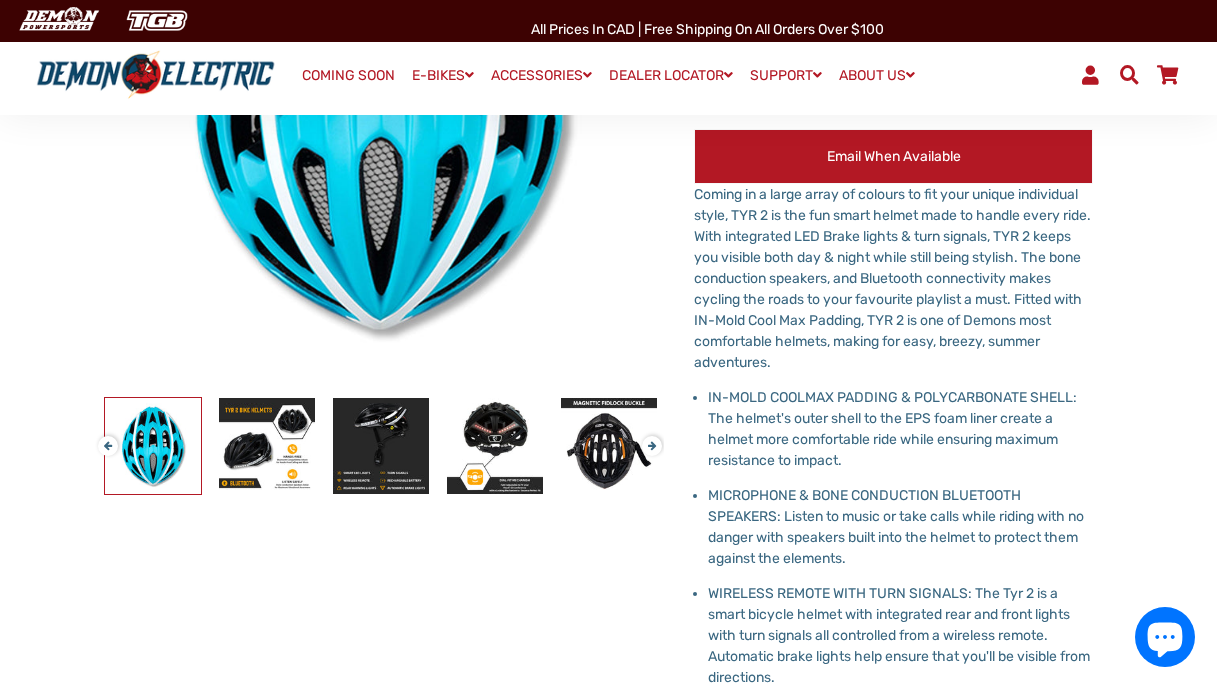 click on "Next" at bounding box center (648, 437) 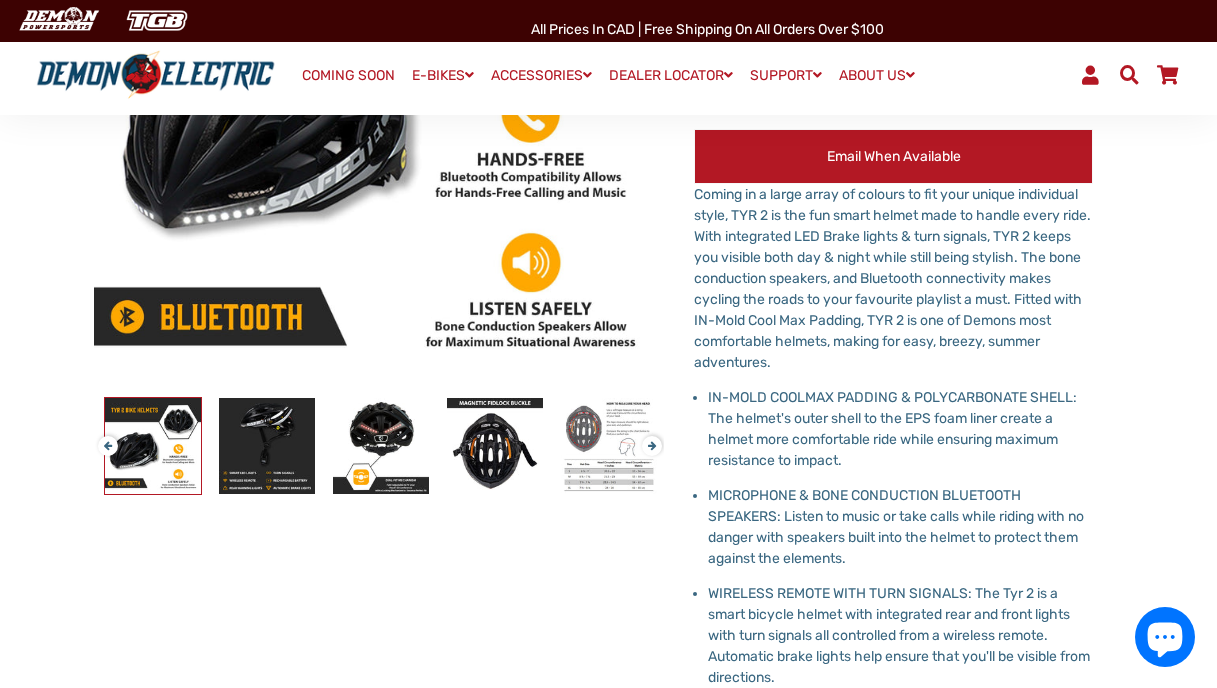 click on "Next" at bounding box center (648, 437) 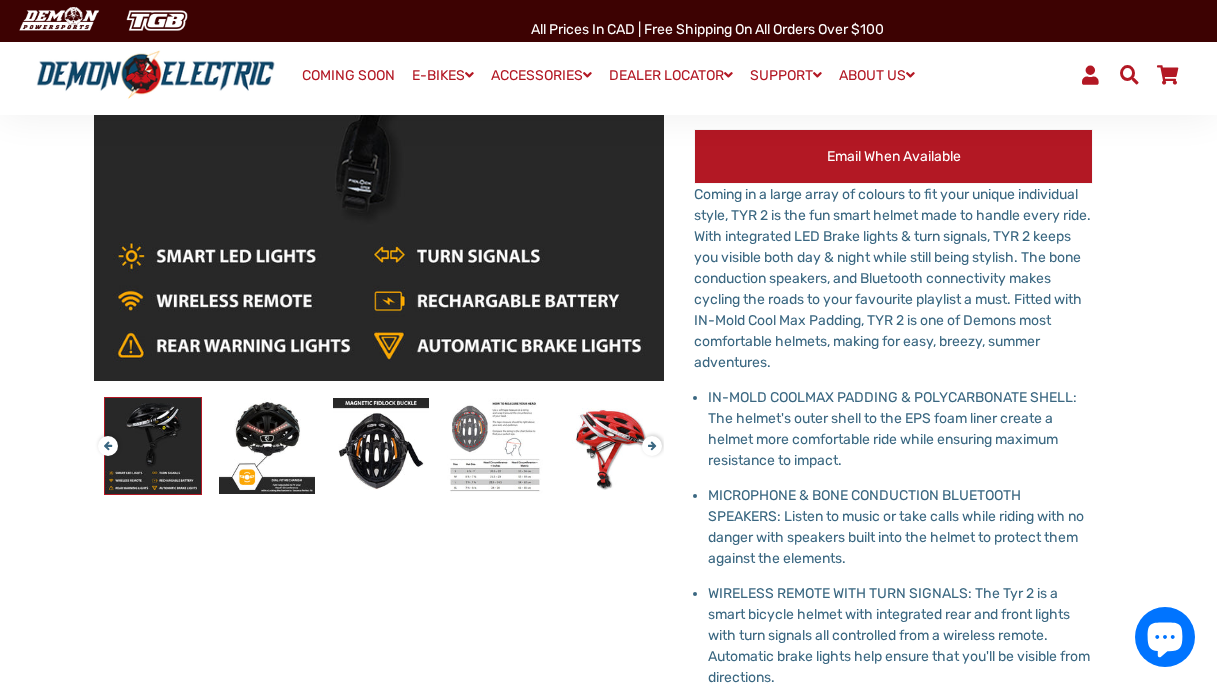 click on "Next" at bounding box center (648, 437) 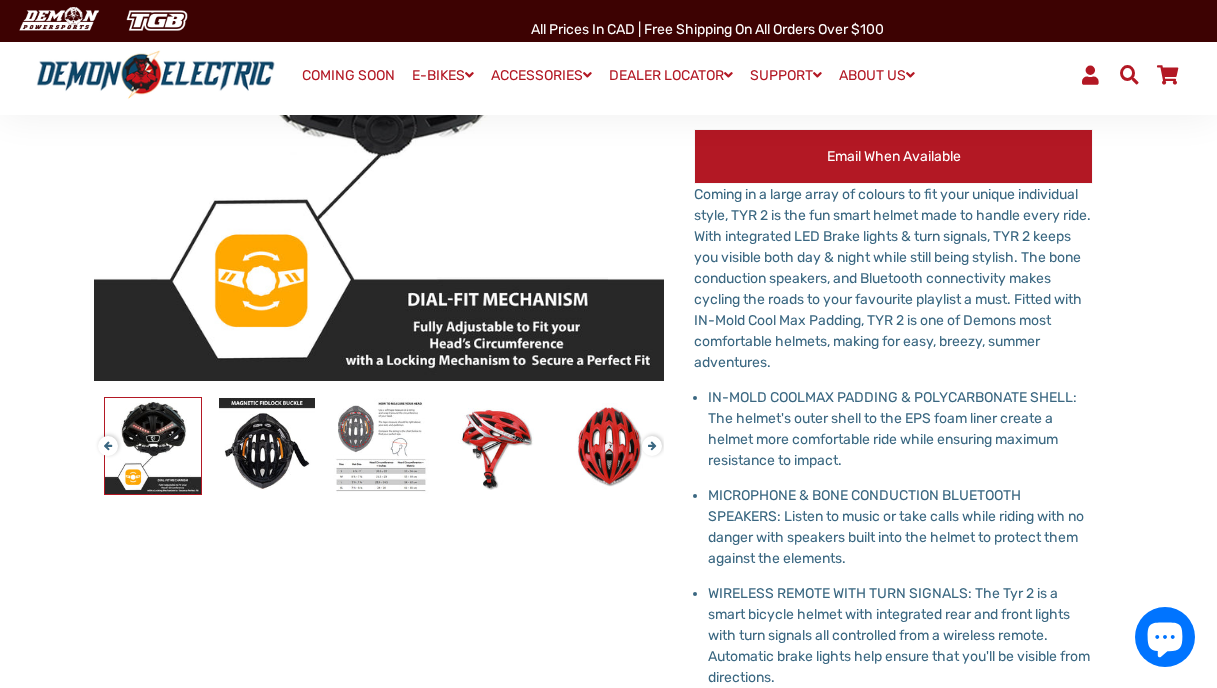 click on "Next" at bounding box center [648, 437] 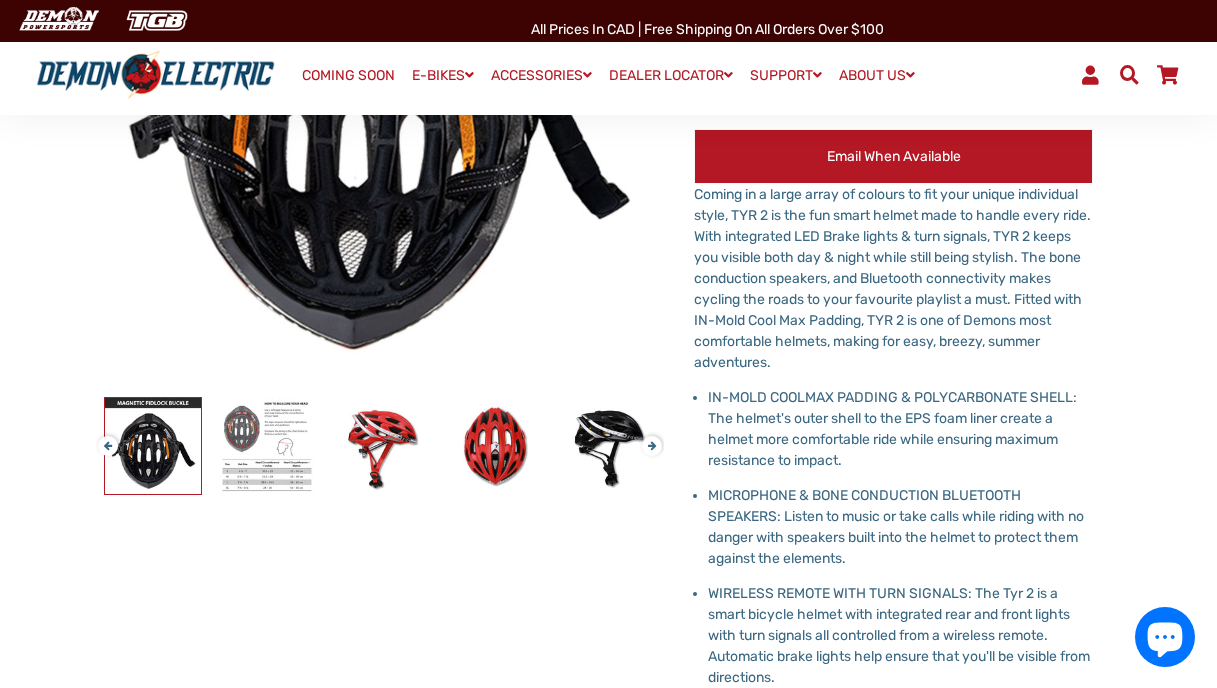 click on "Next" at bounding box center [648, 437] 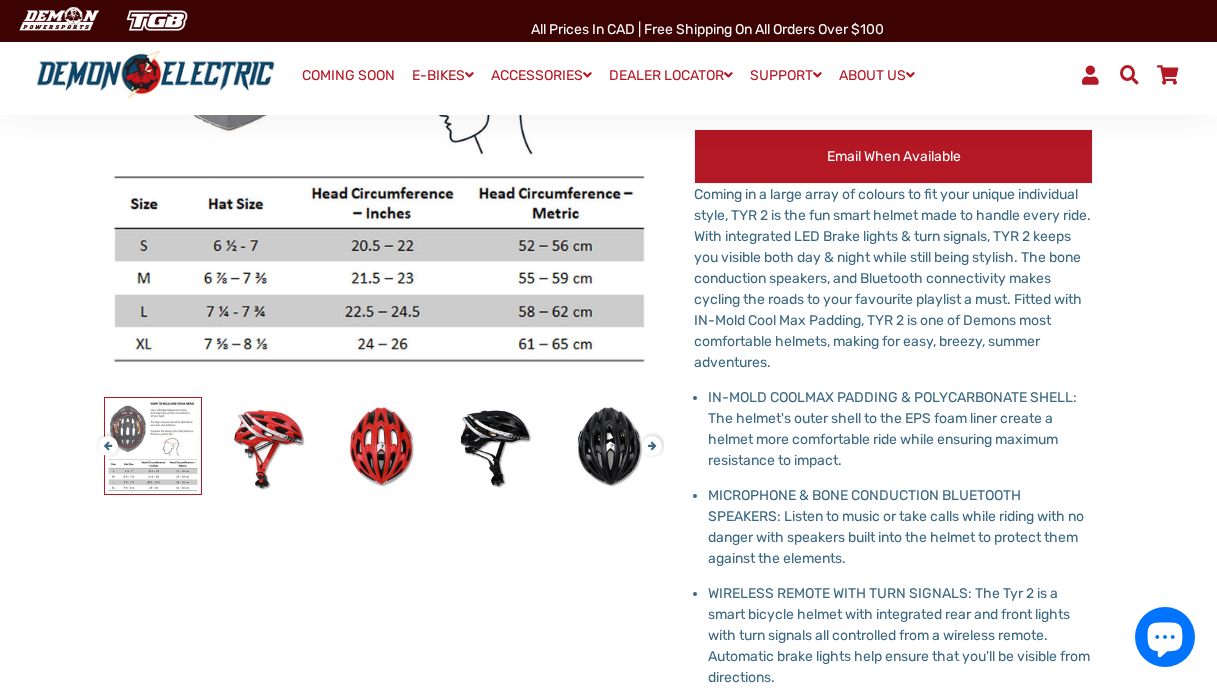 click on "Next" at bounding box center [648, 437] 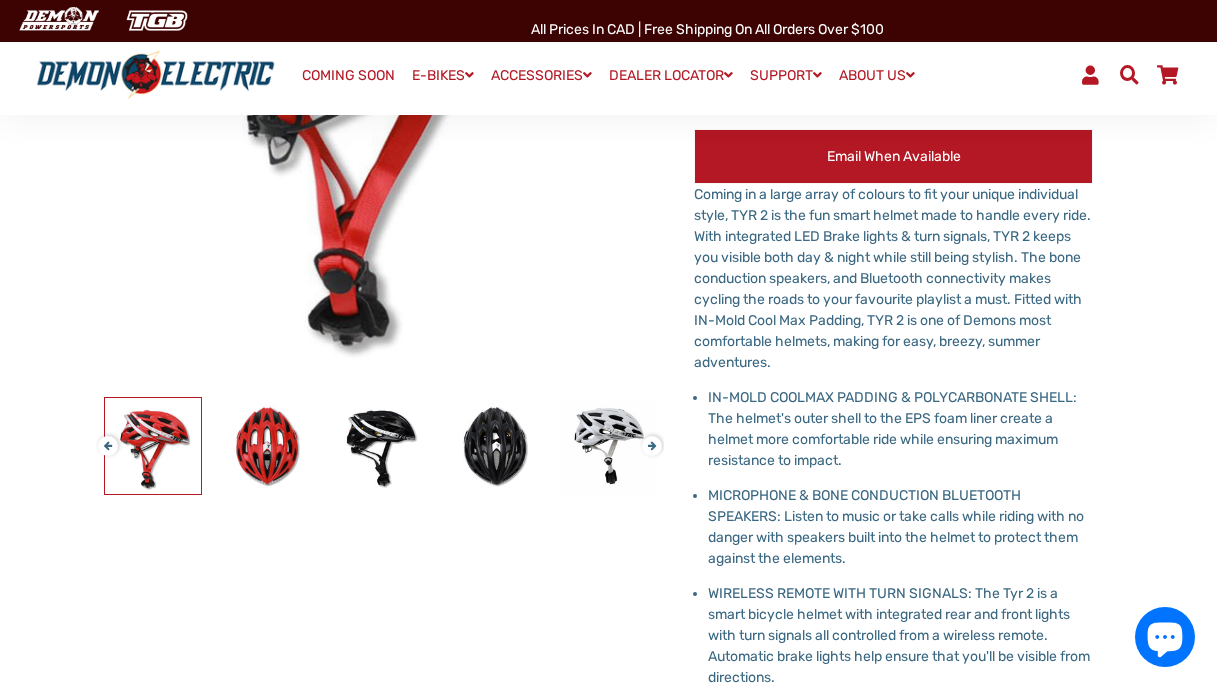 click on "Next" at bounding box center (648, 437) 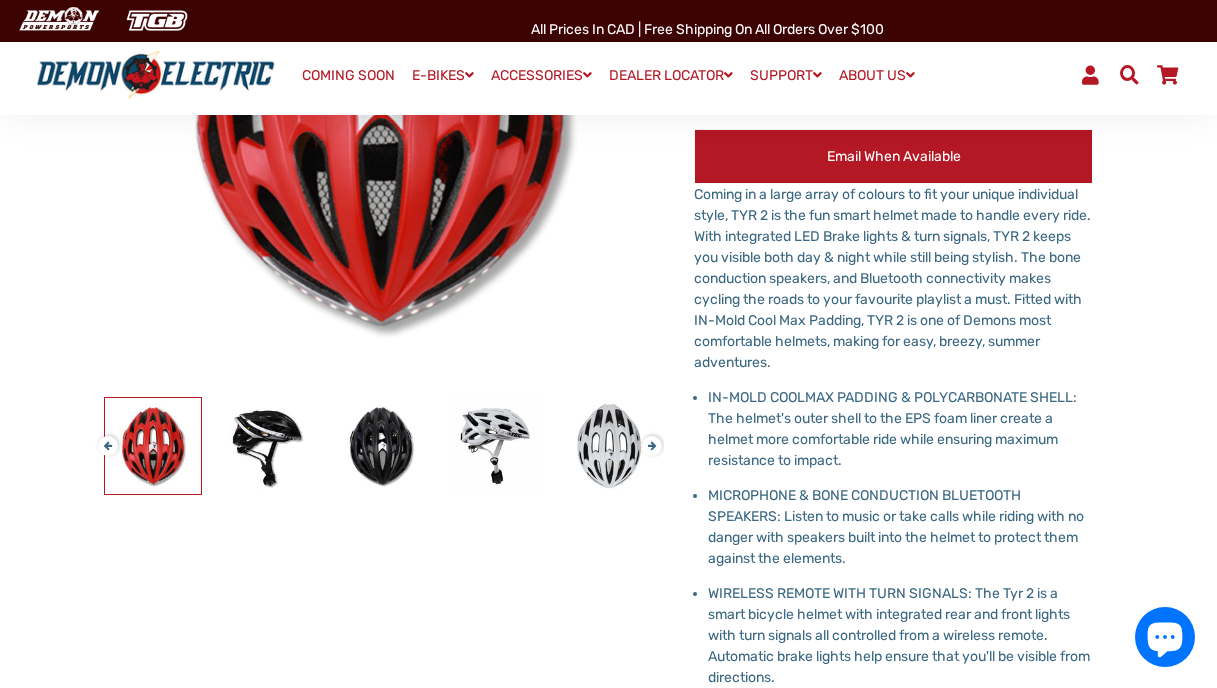 click on "Next" at bounding box center [648, 437] 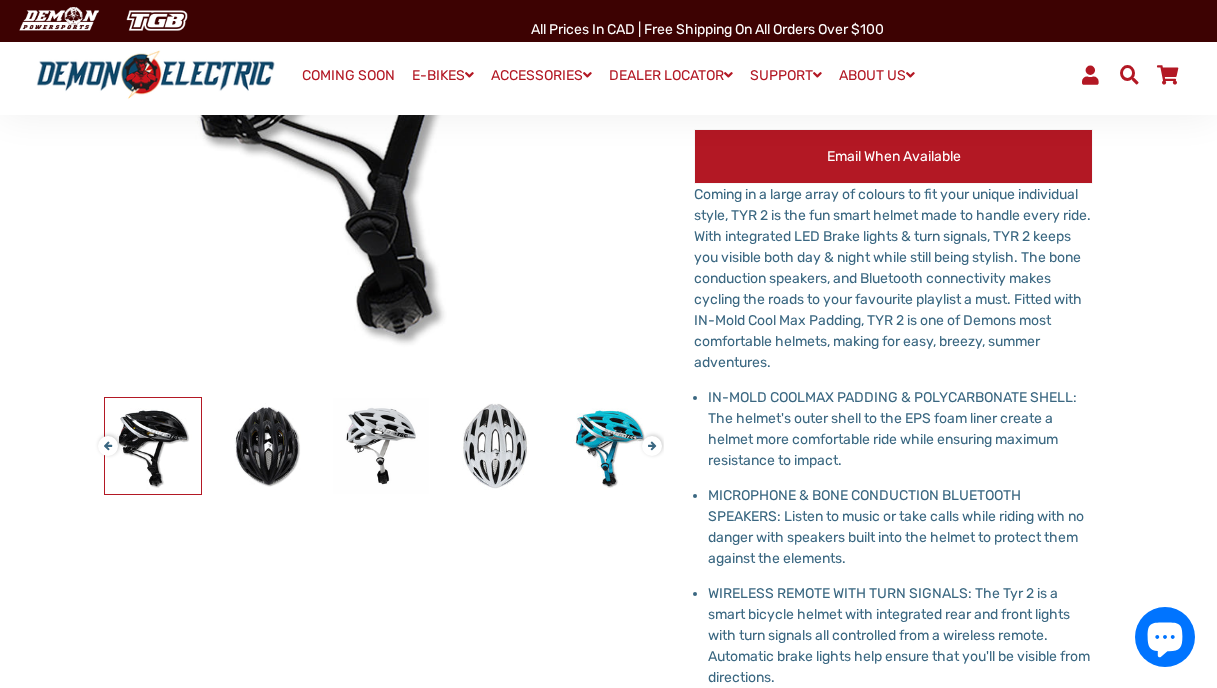click on "Next" at bounding box center [648, 437] 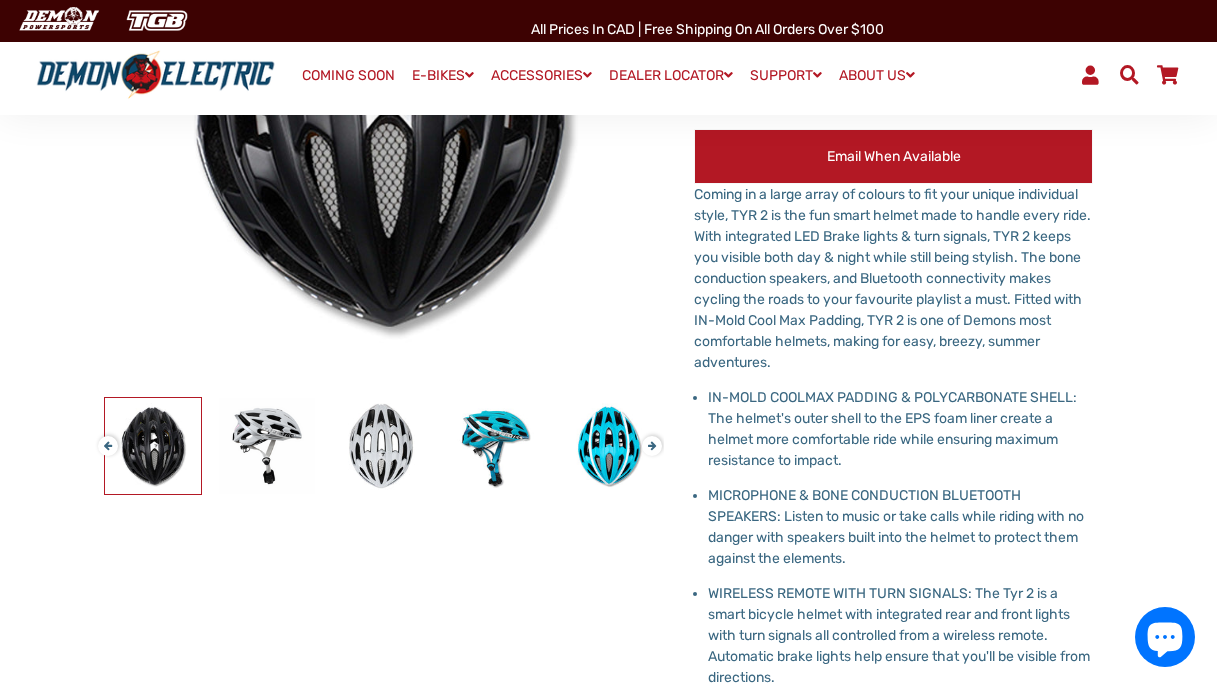 click on "Next" at bounding box center (648, 437) 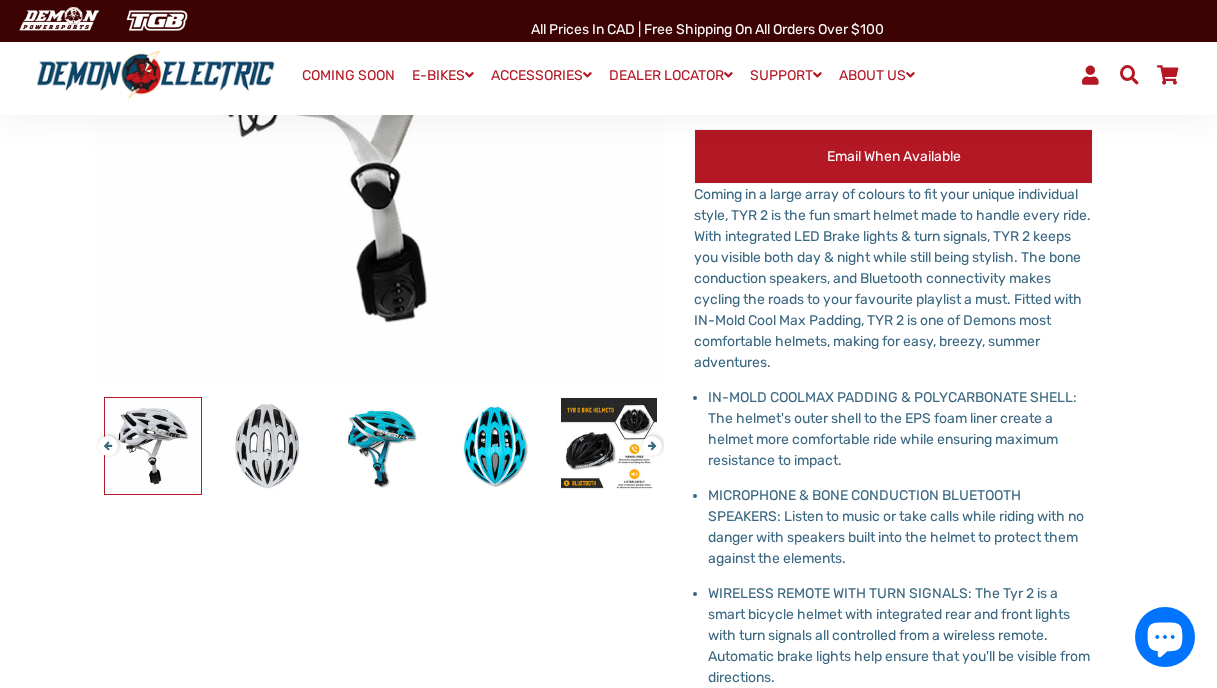 click on "Next" at bounding box center [648, 437] 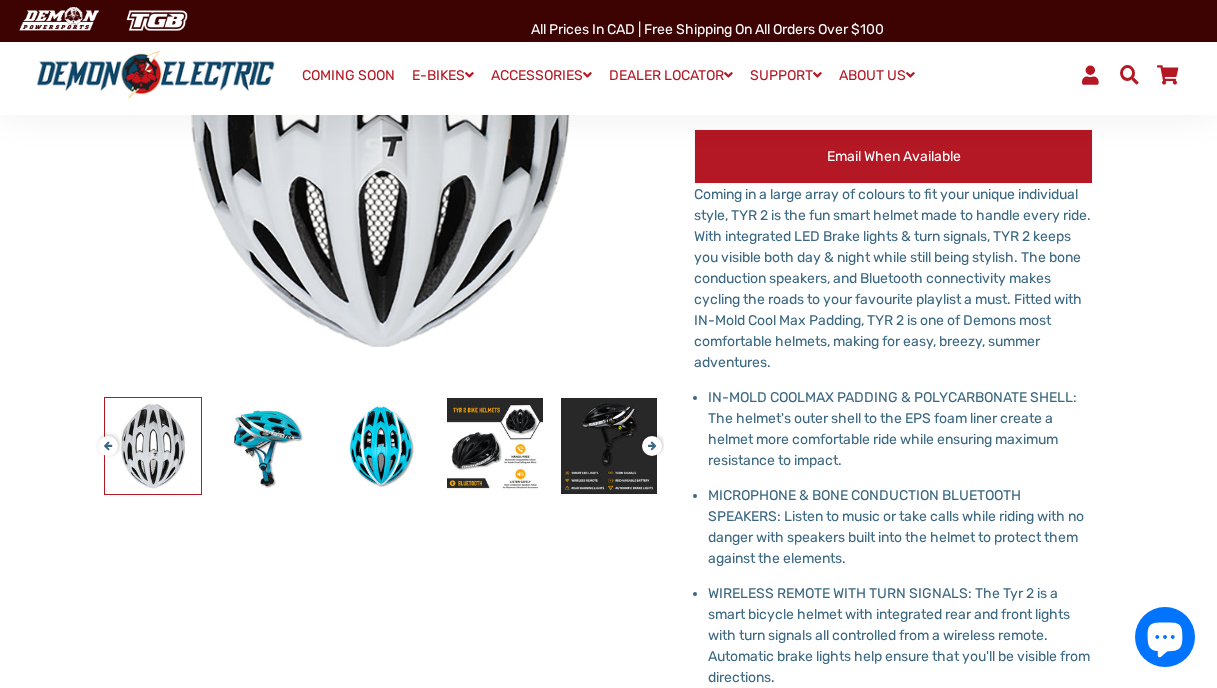 click on "Next" at bounding box center [648, 437] 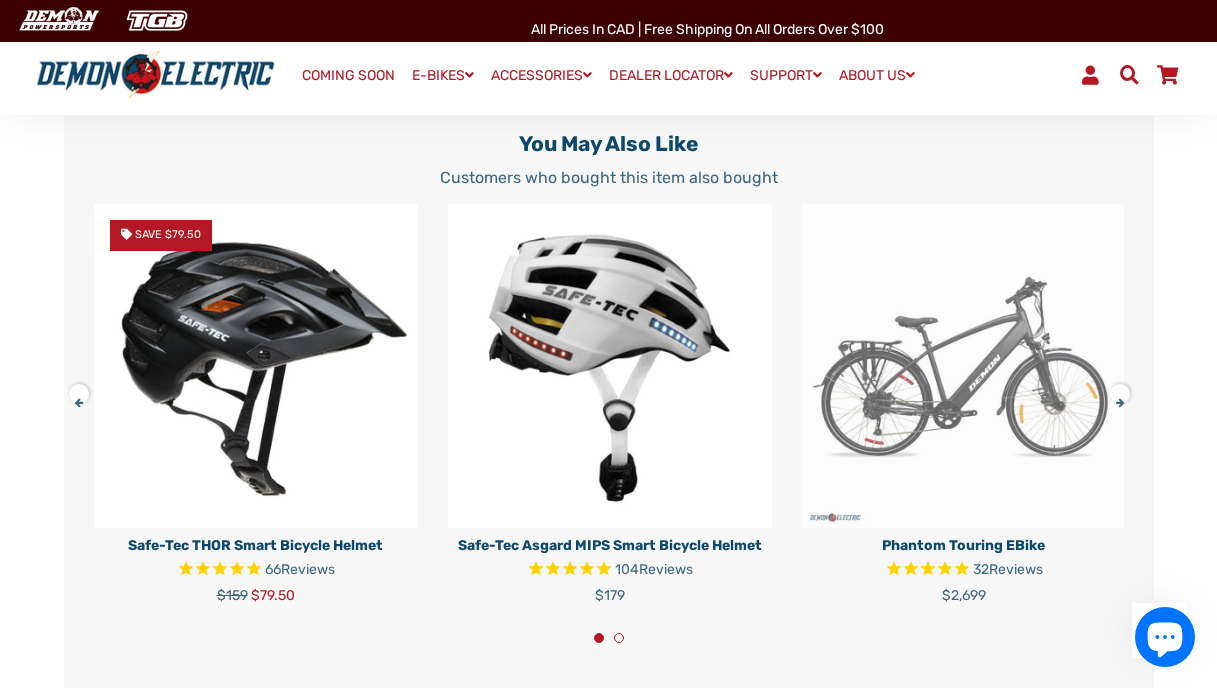 scroll, scrollTop: 1700, scrollLeft: 0, axis: vertical 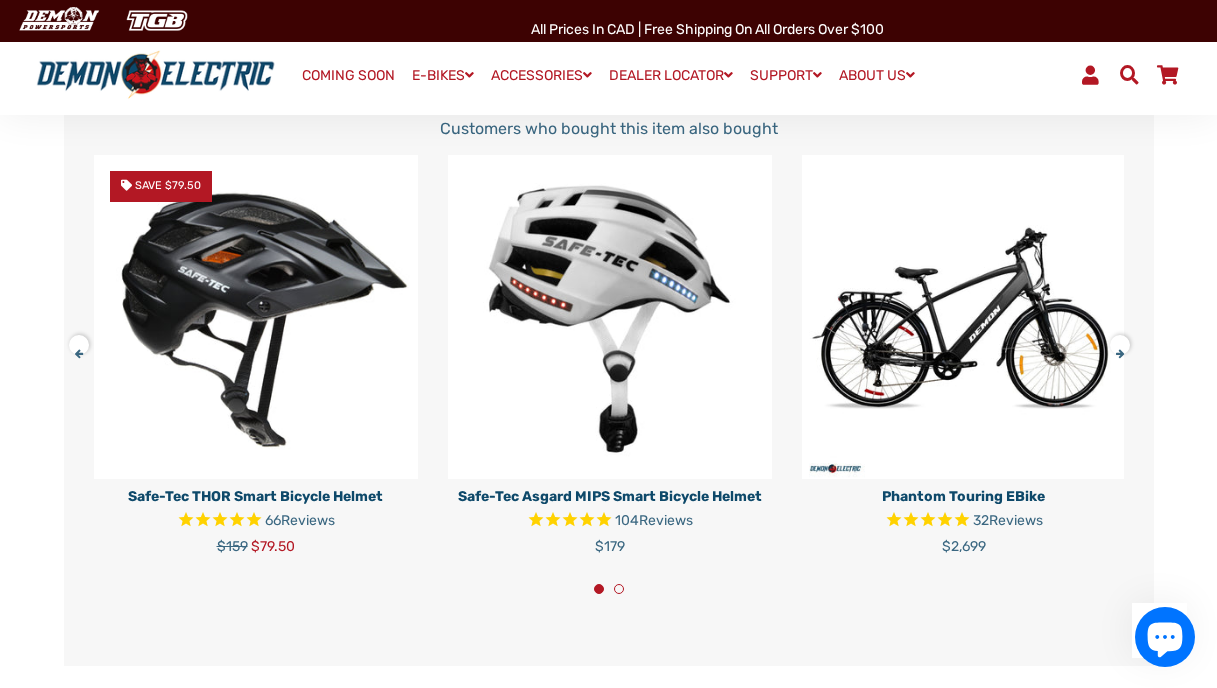 click at bounding box center [964, 317] 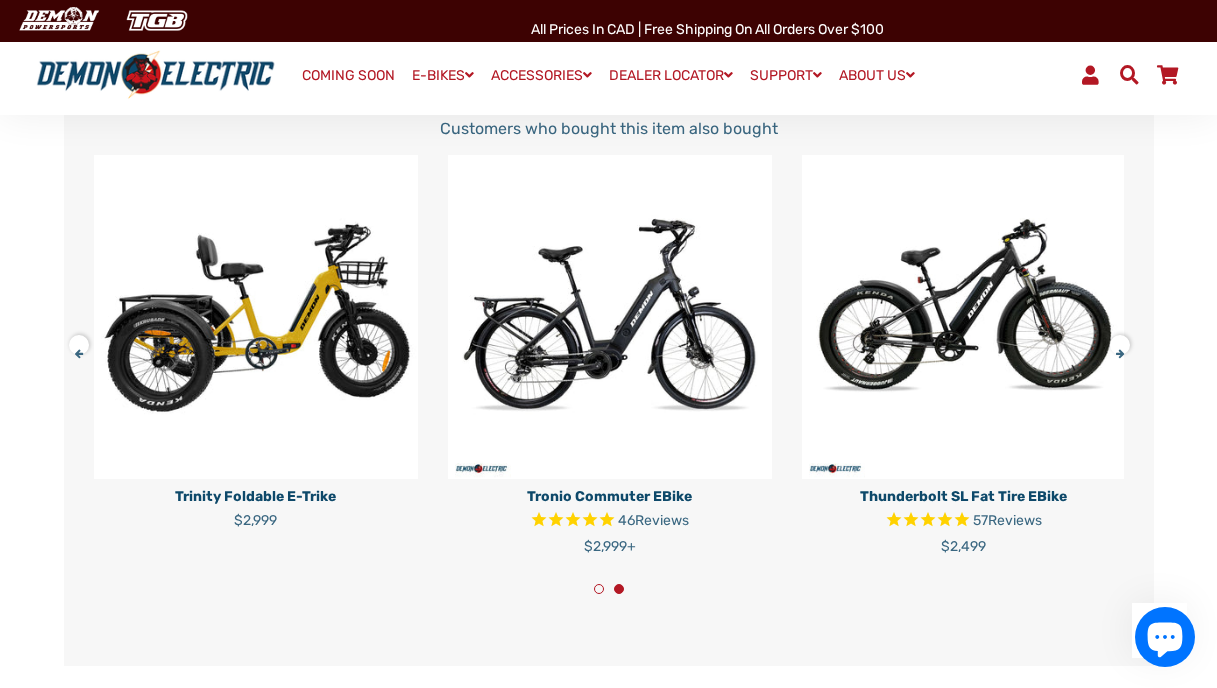 click at bounding box center (256, 317) 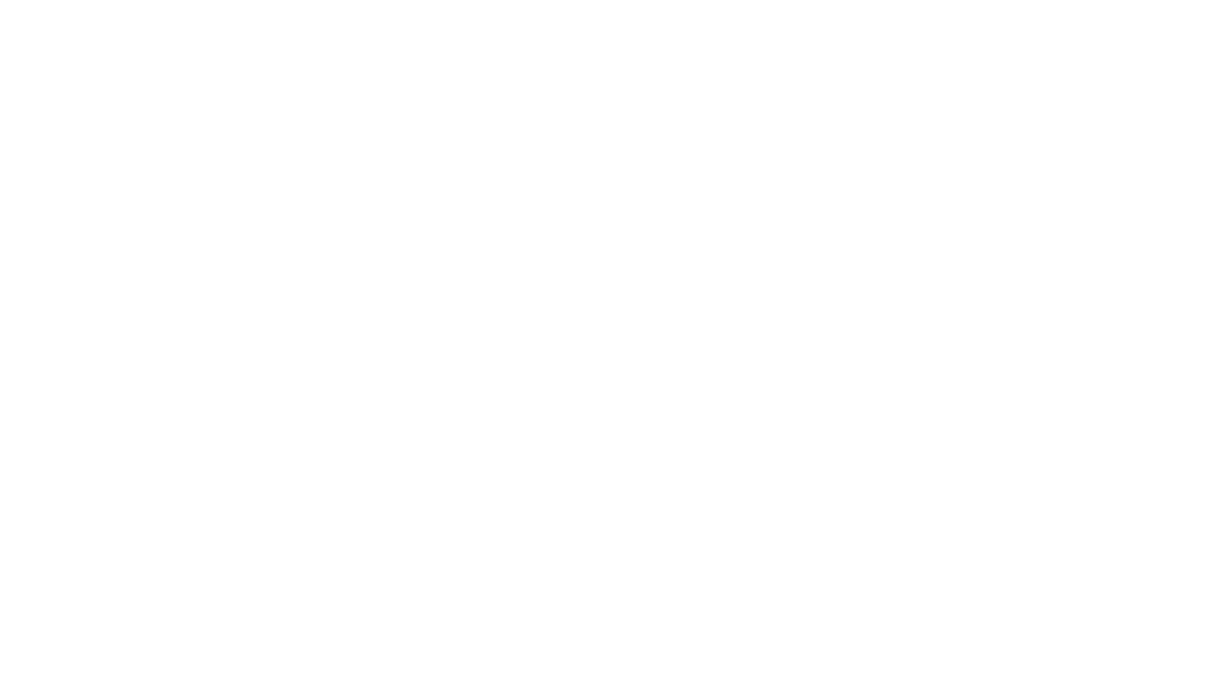 select on "******" 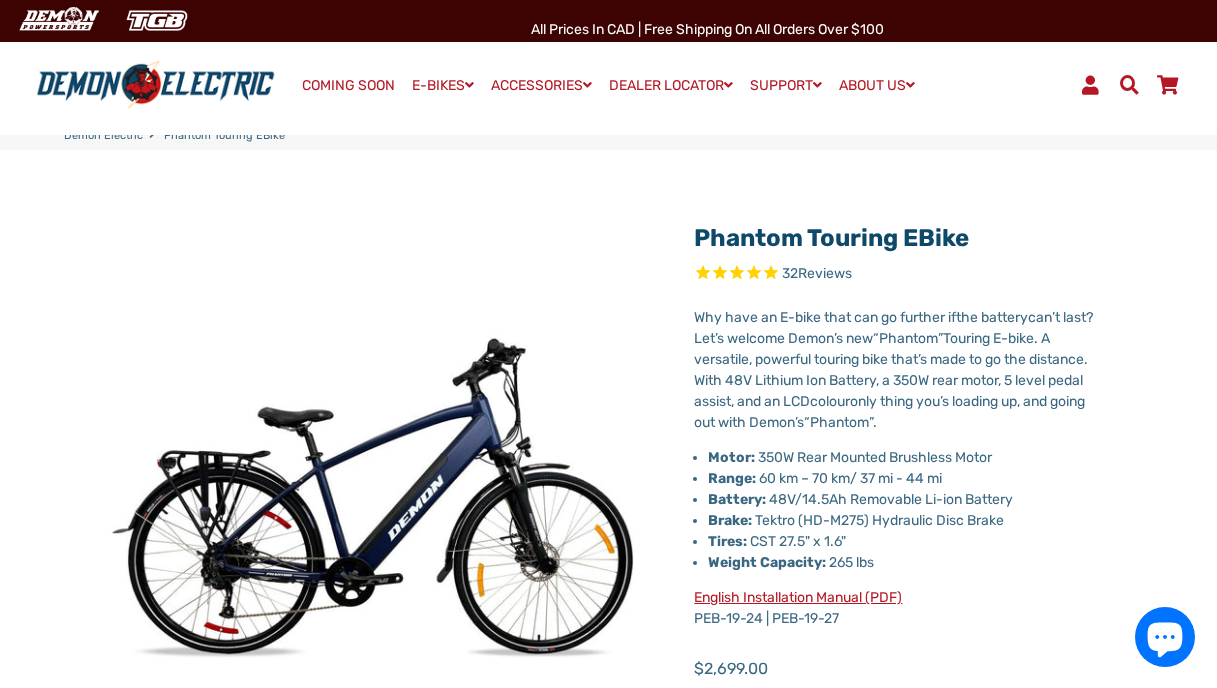 select on "******" 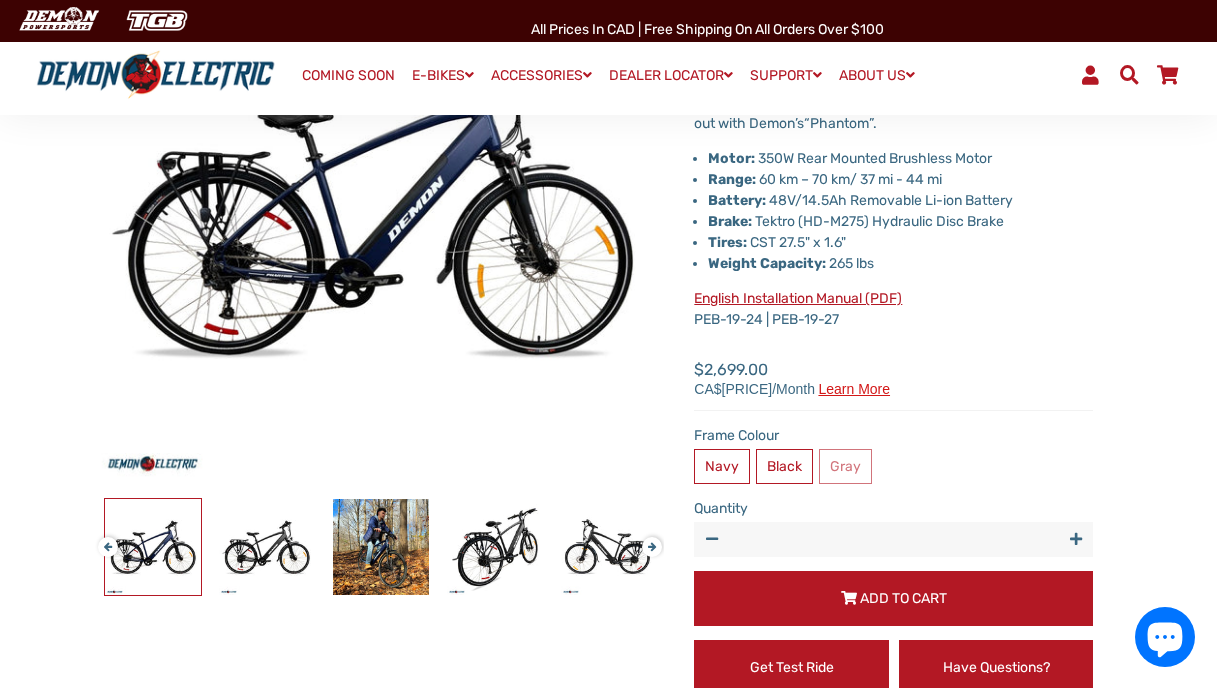 scroll, scrollTop: 300, scrollLeft: 0, axis: vertical 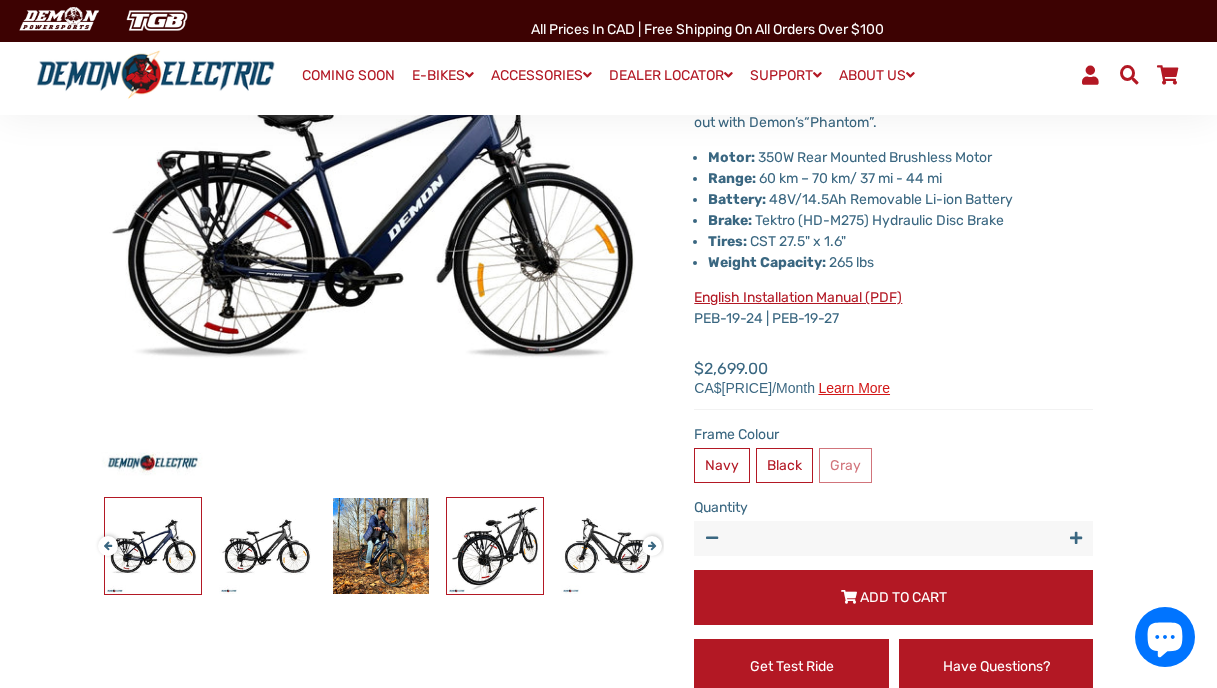 click at bounding box center [495, 546] 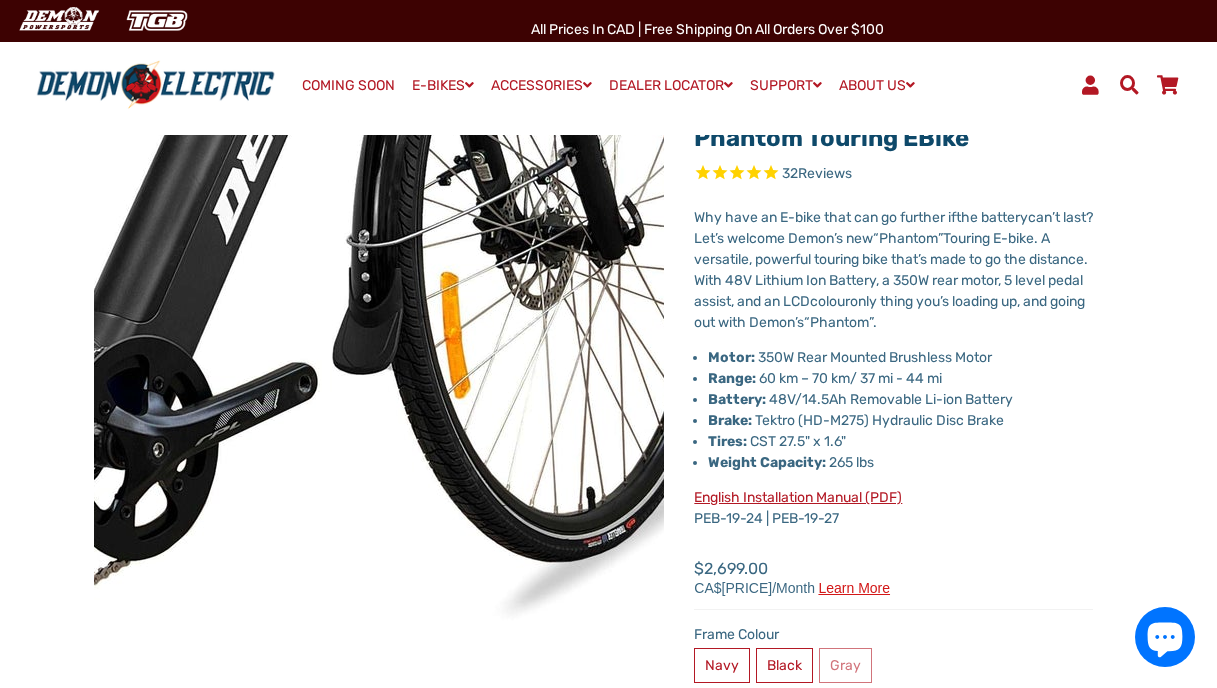 scroll, scrollTop: 0, scrollLeft: 0, axis: both 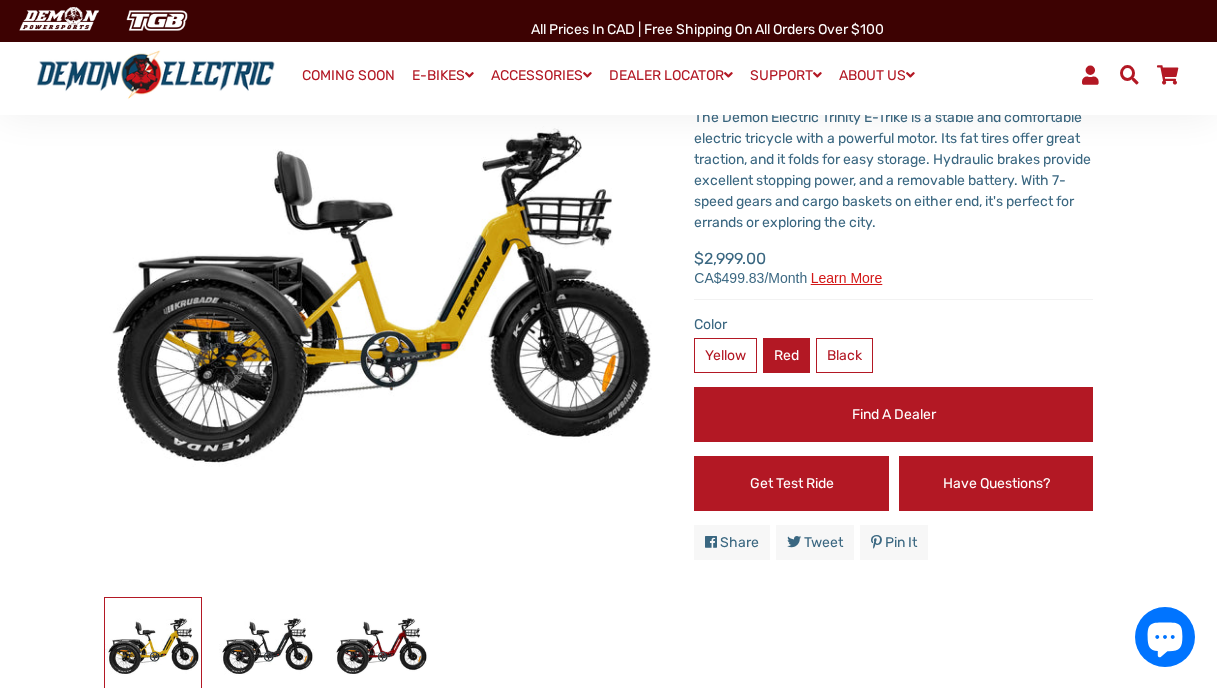 click on "Red" at bounding box center [786, 355] 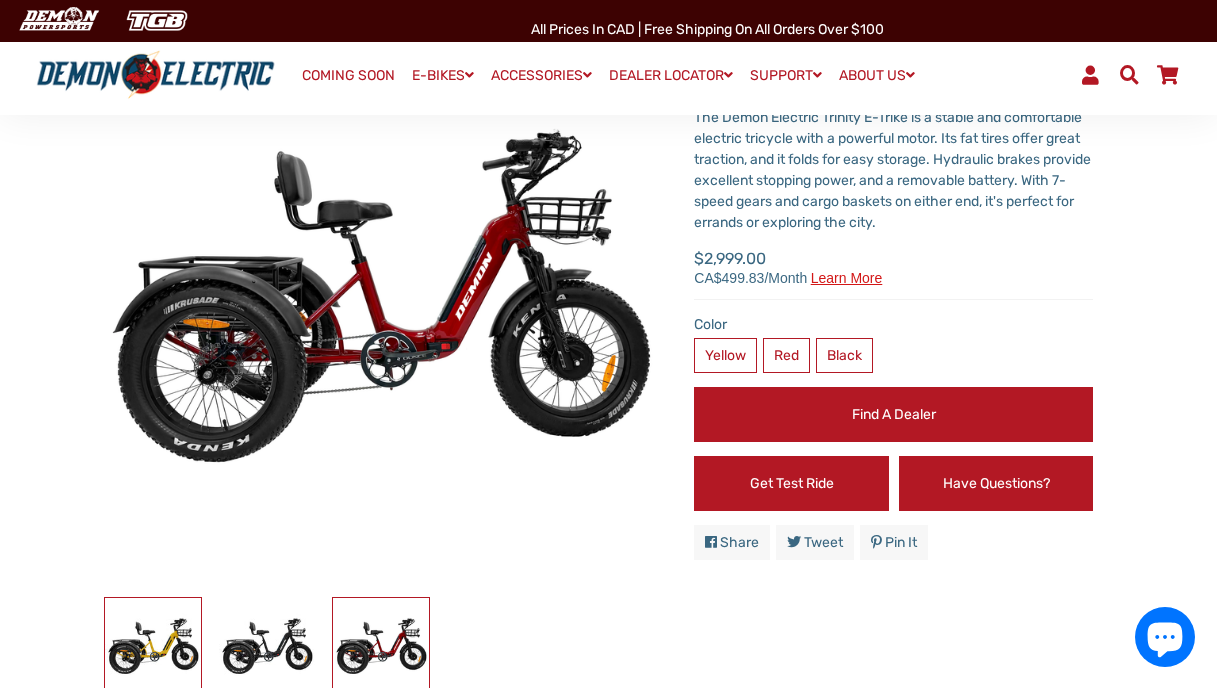 click at bounding box center [153, 646] 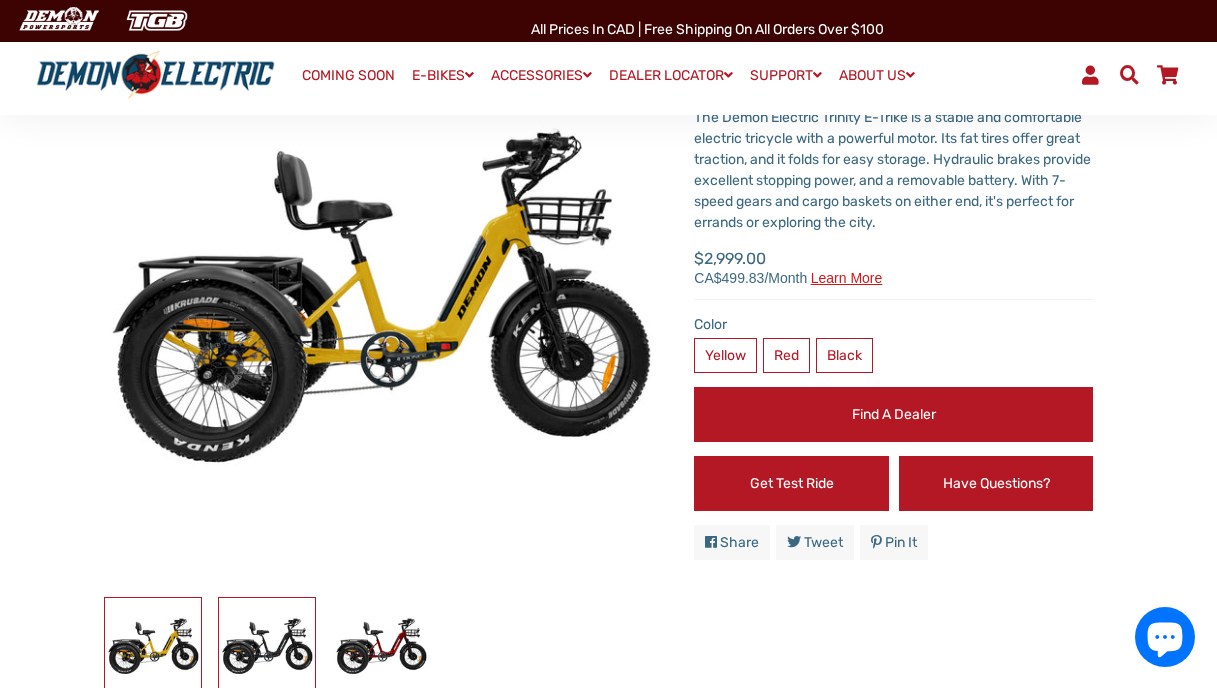click at bounding box center (267, 646) 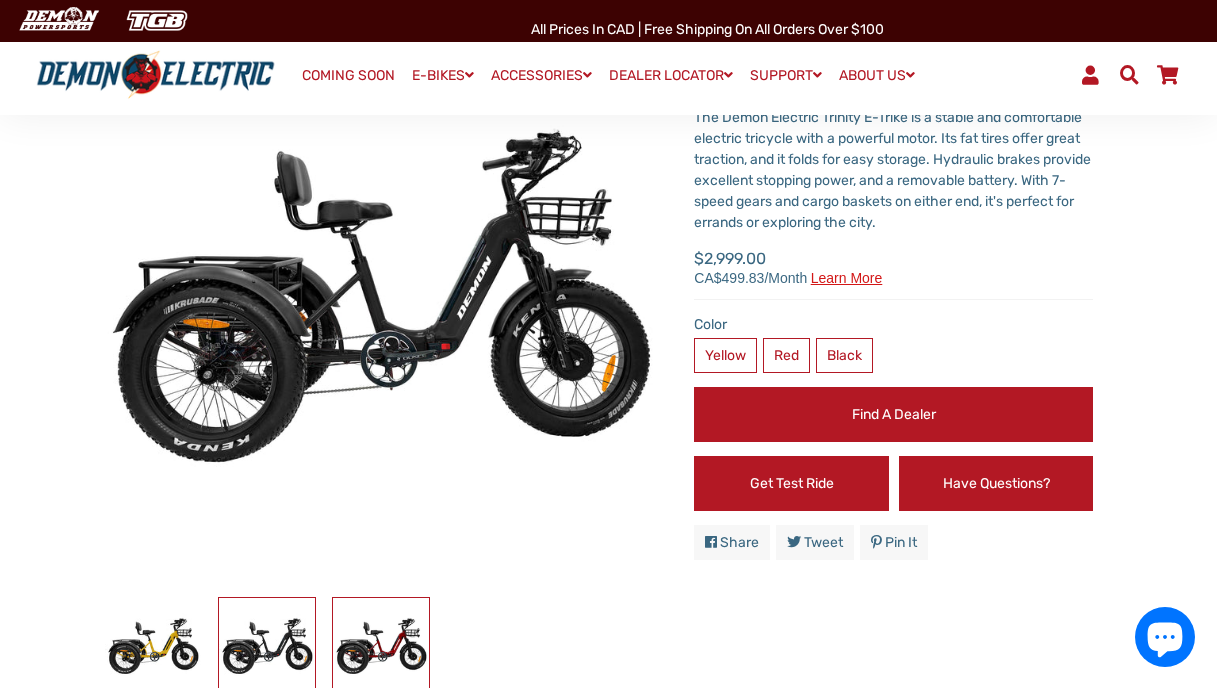 click at bounding box center (381, 646) 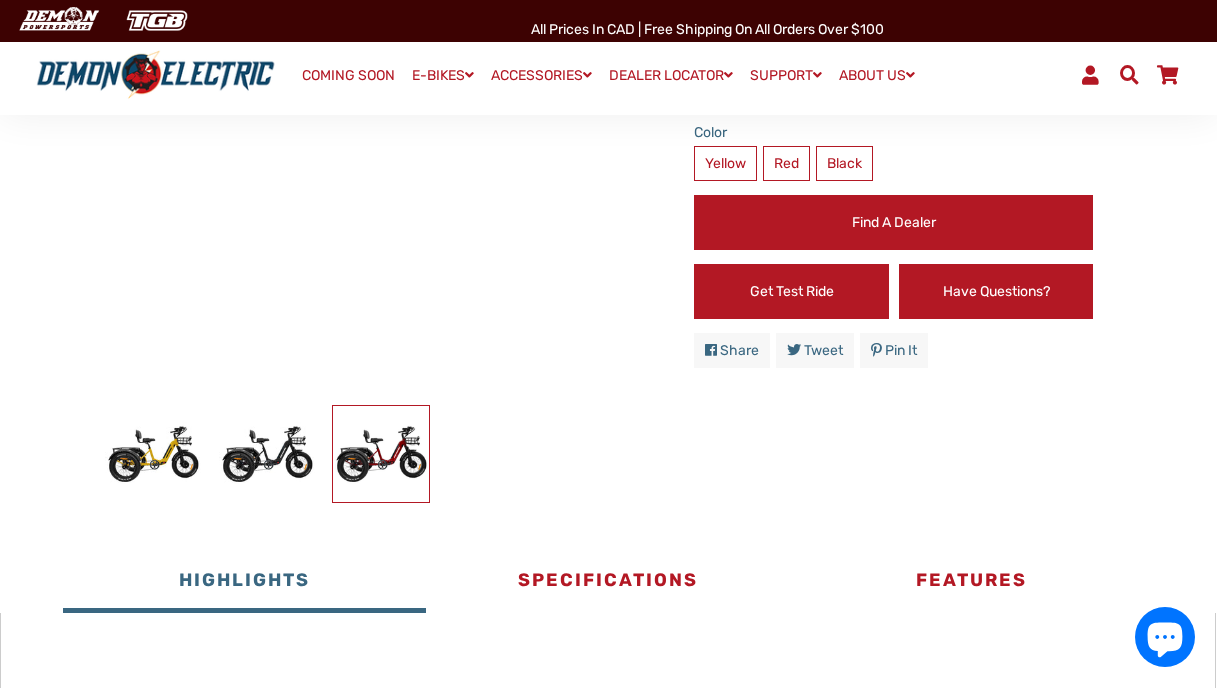 scroll, scrollTop: 400, scrollLeft: 0, axis: vertical 